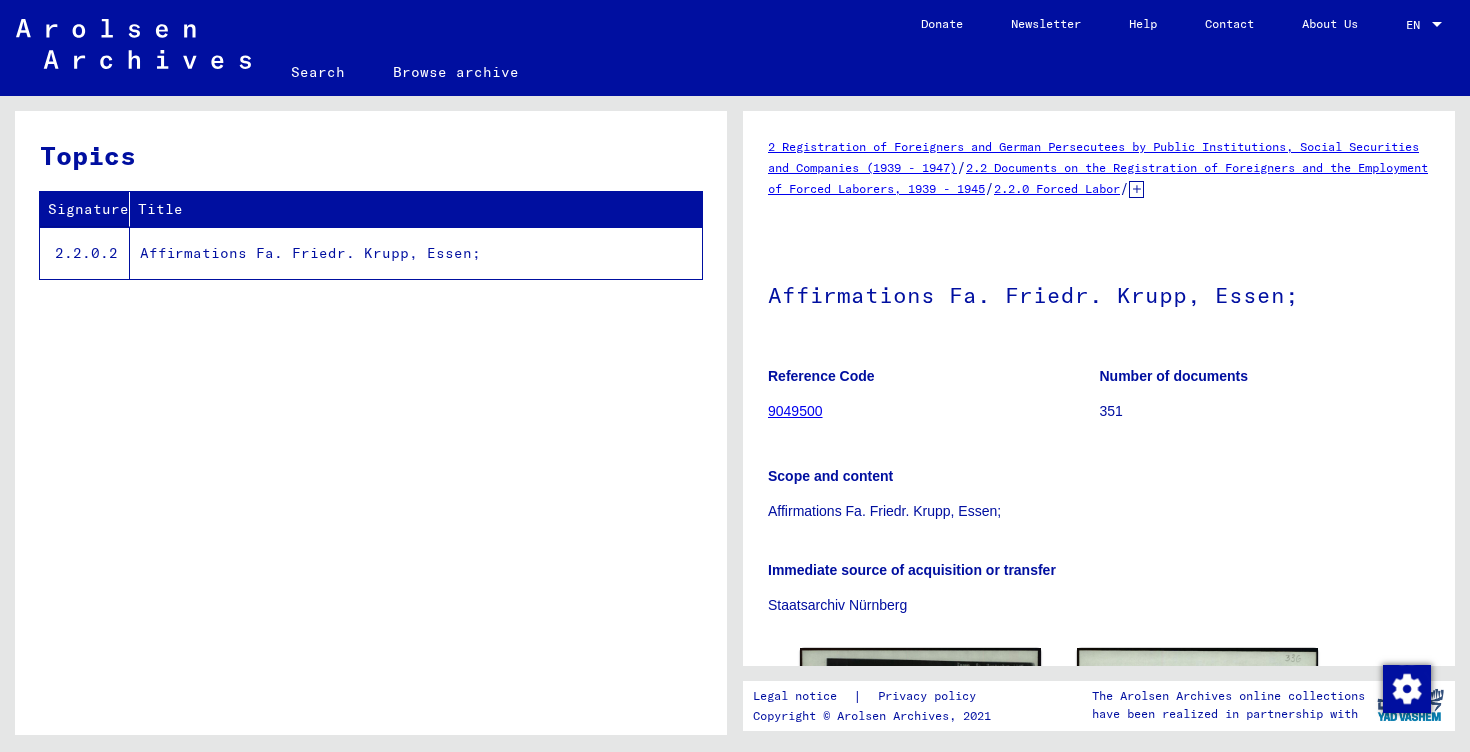 scroll, scrollTop: 0, scrollLeft: 0, axis: both 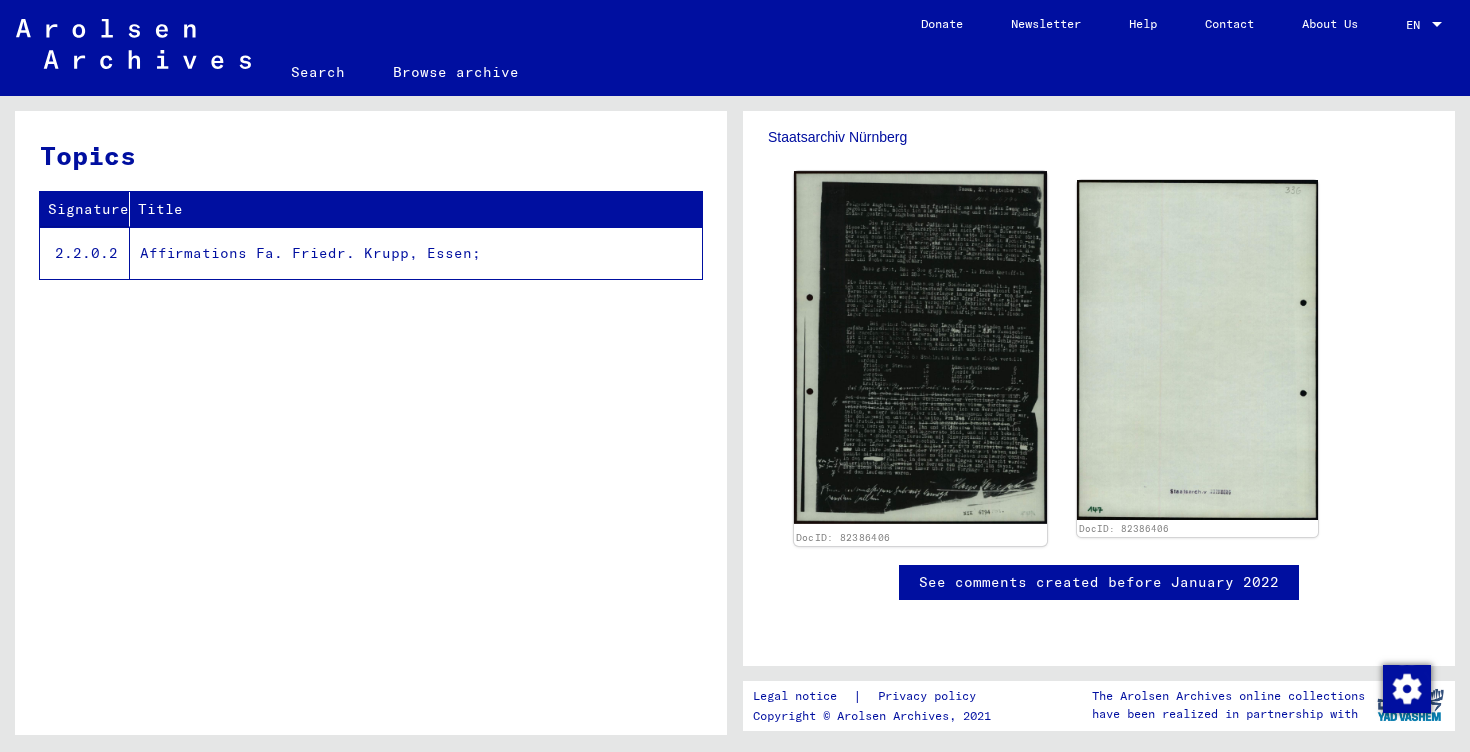 click 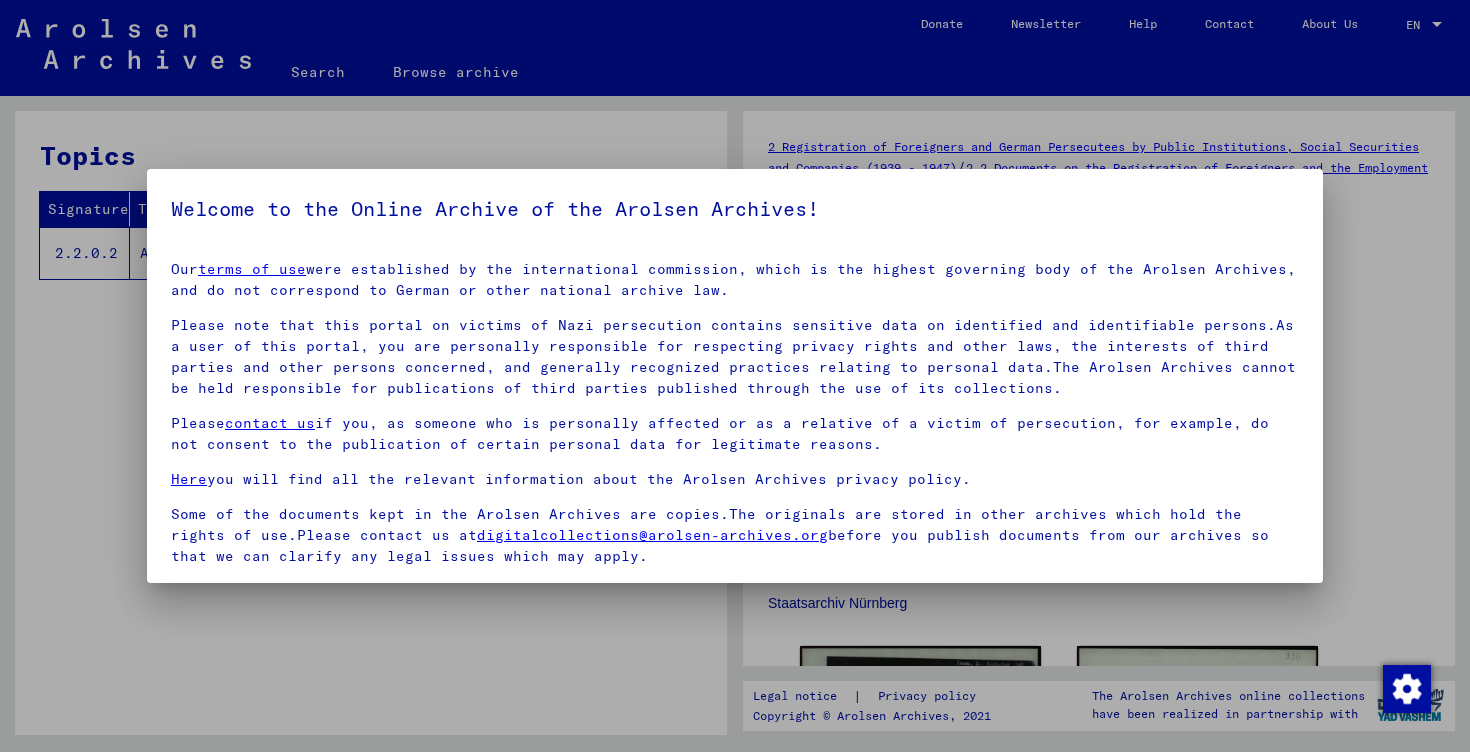 scroll, scrollTop: 142, scrollLeft: 0, axis: vertical 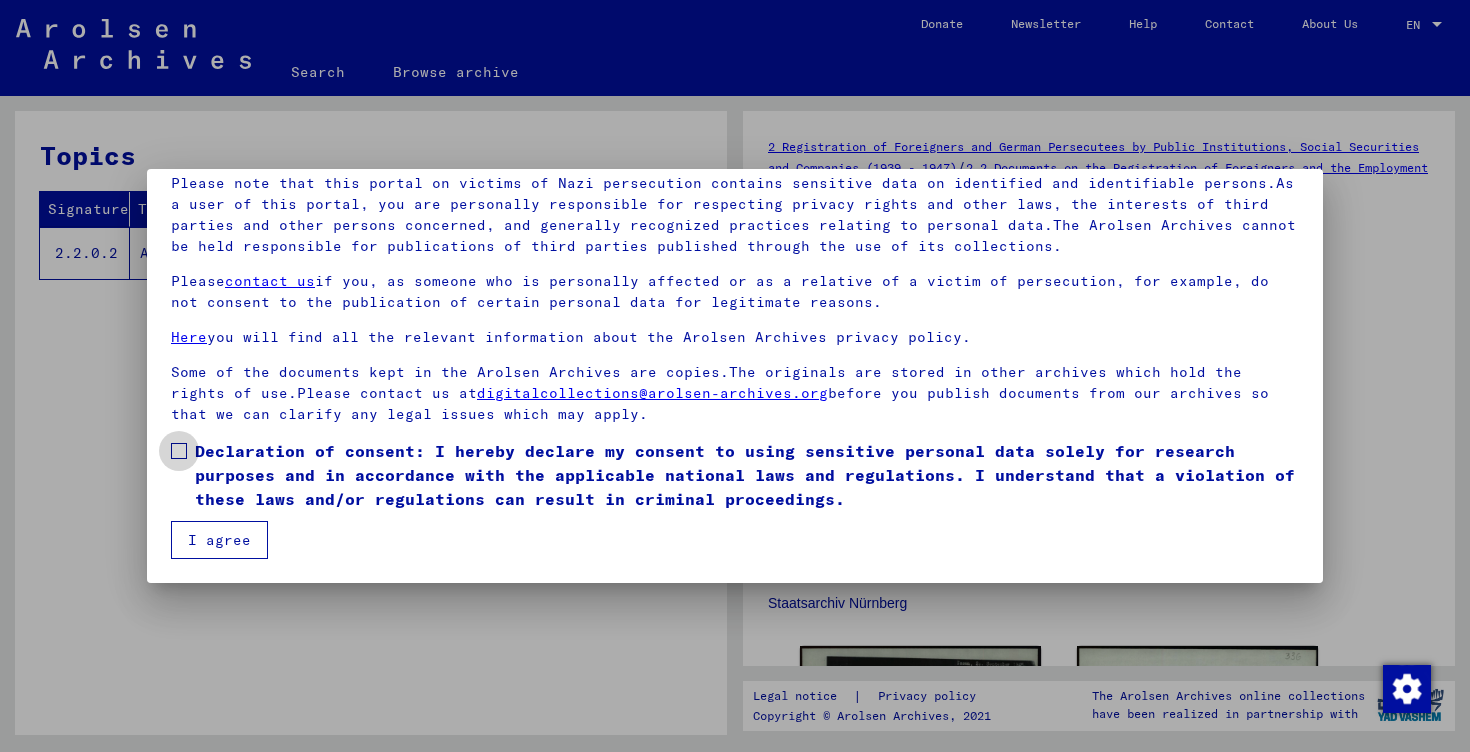 click on "Declaration of consent: I hereby declare my consent to using sensitive personal data solely for research purposes and in accordance with the applicable national laws and regulations. I understand that a violation of these laws and/or regulations can result in criminal proceedings." at bounding box center (747, 475) 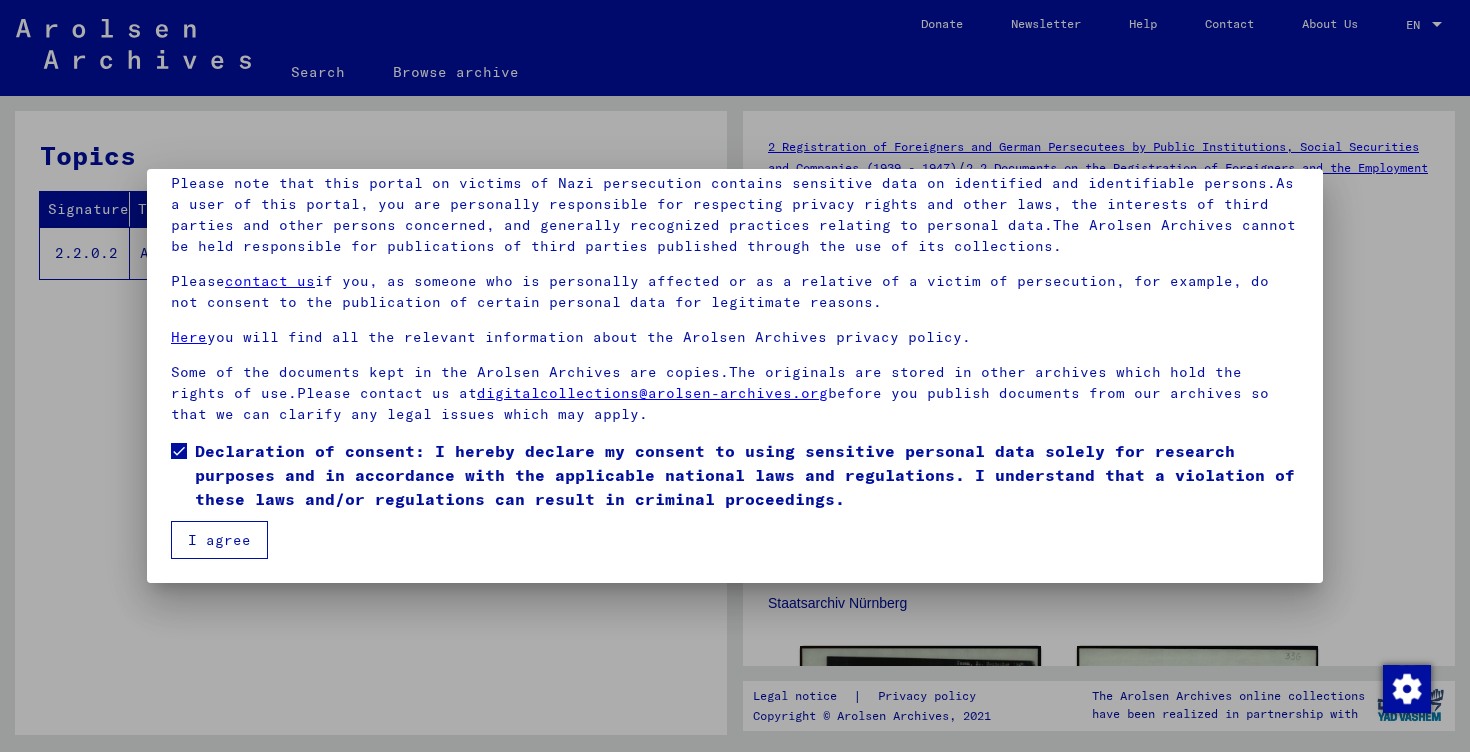 click on "I agree" at bounding box center [219, 540] 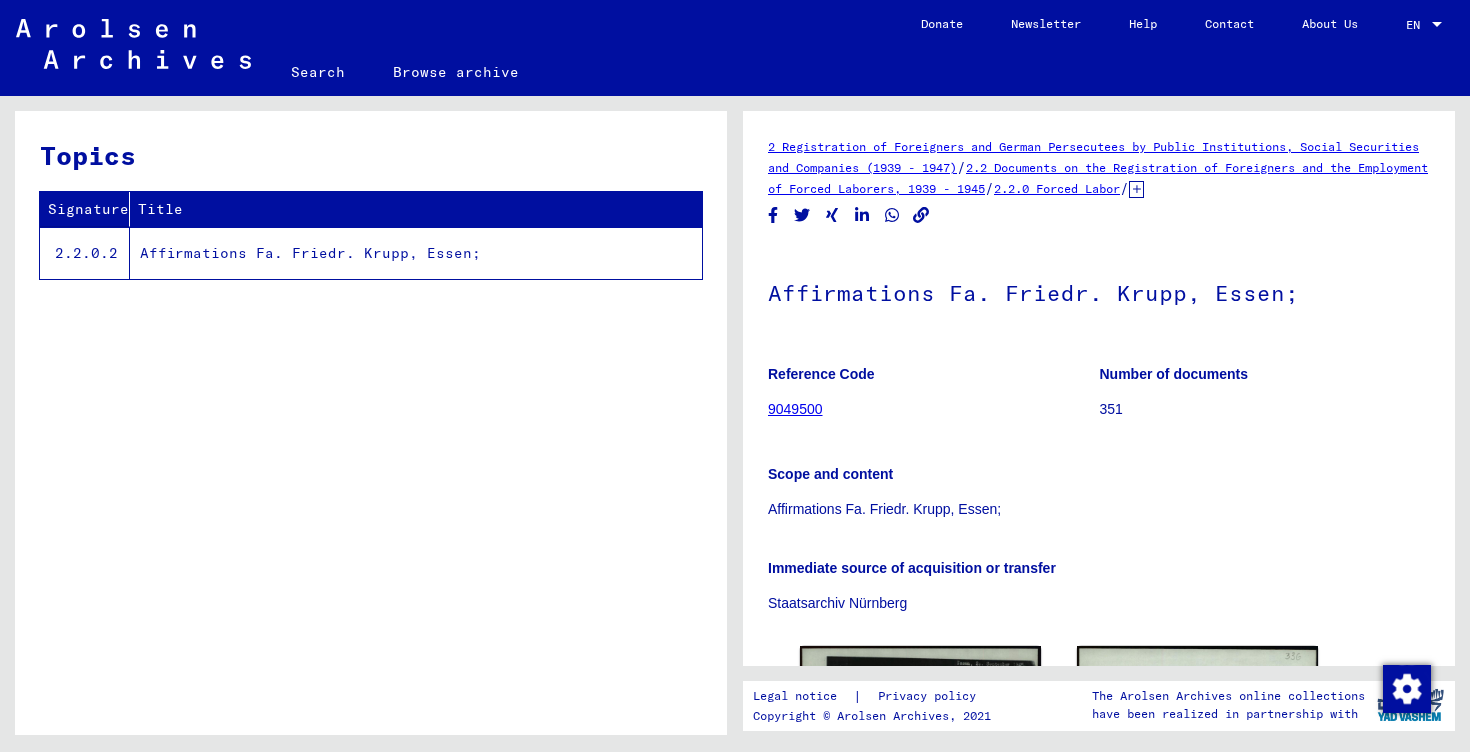 scroll, scrollTop: 280, scrollLeft: 0, axis: vertical 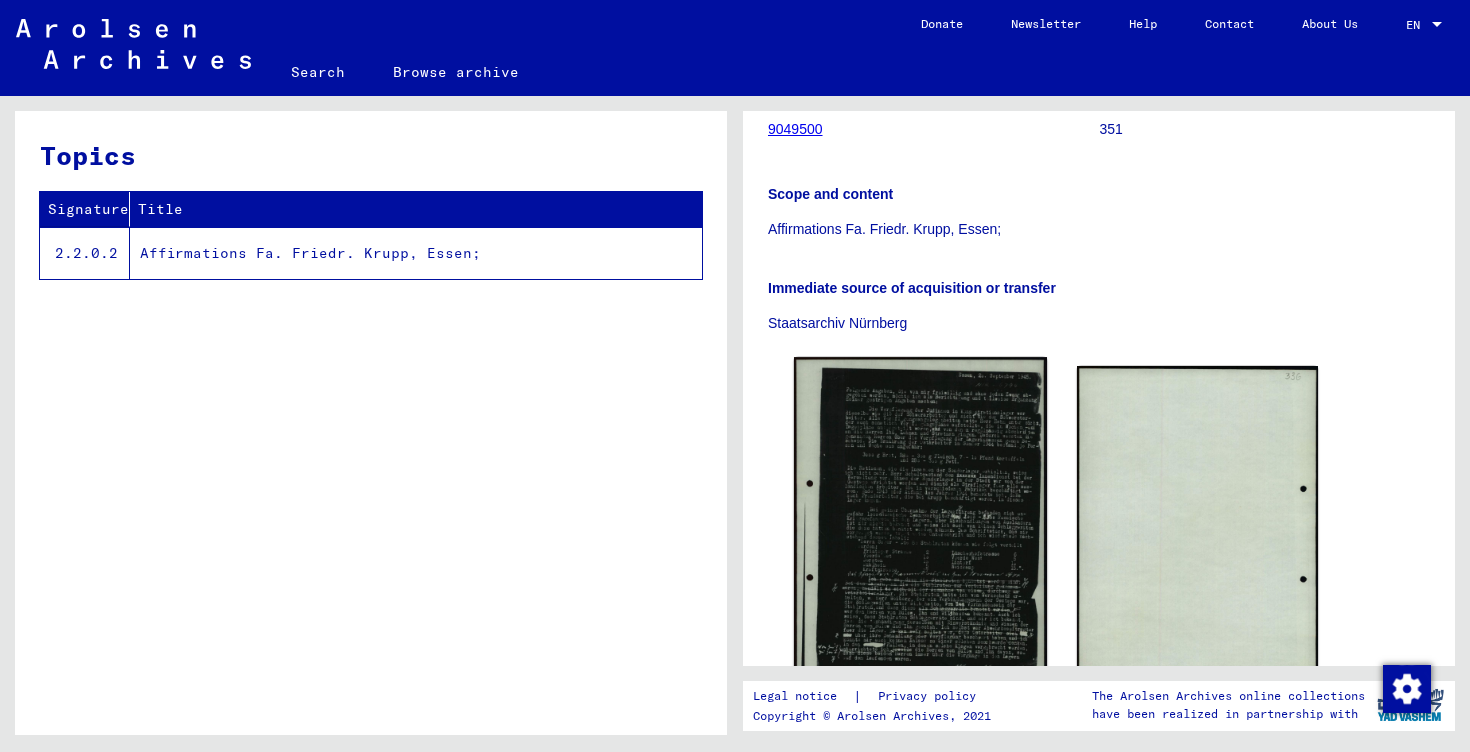 click 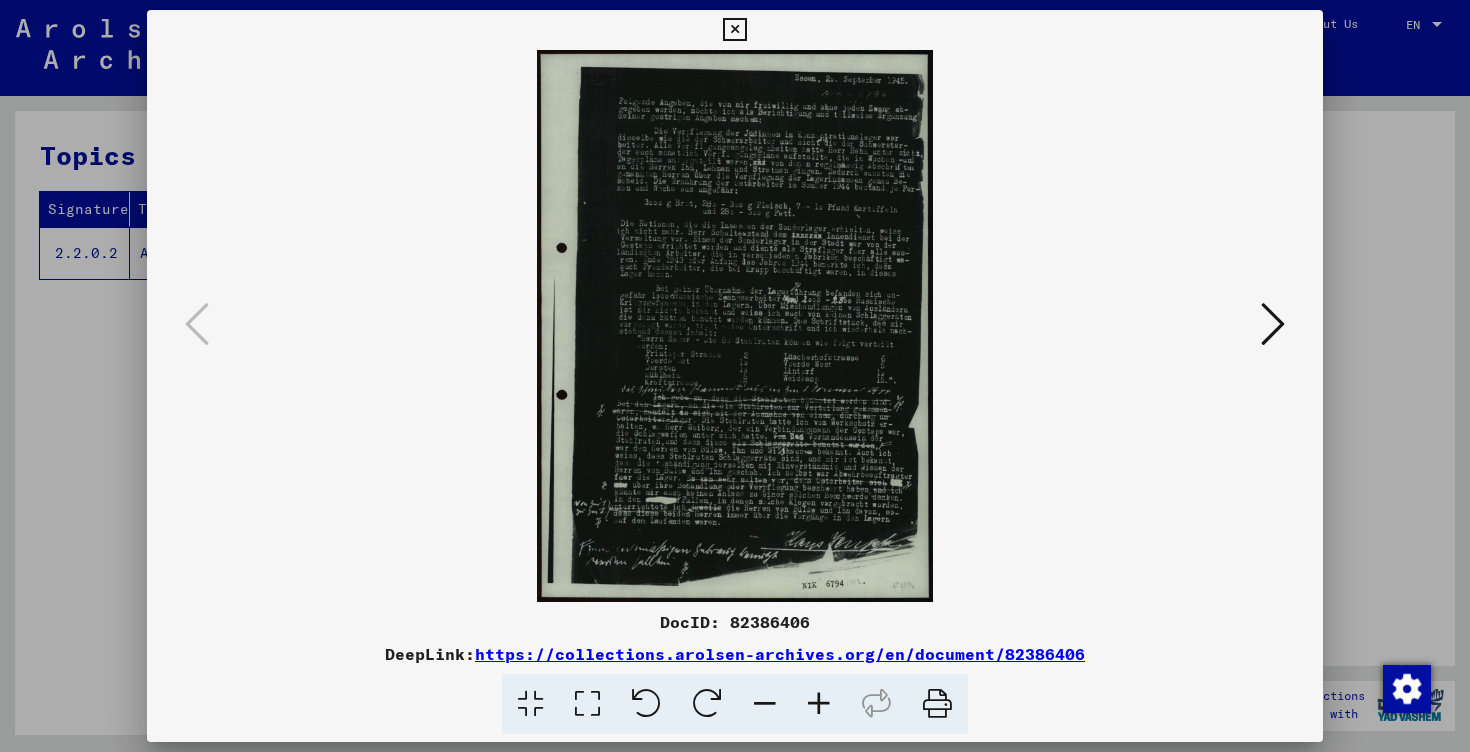 click at bounding box center [819, 704] 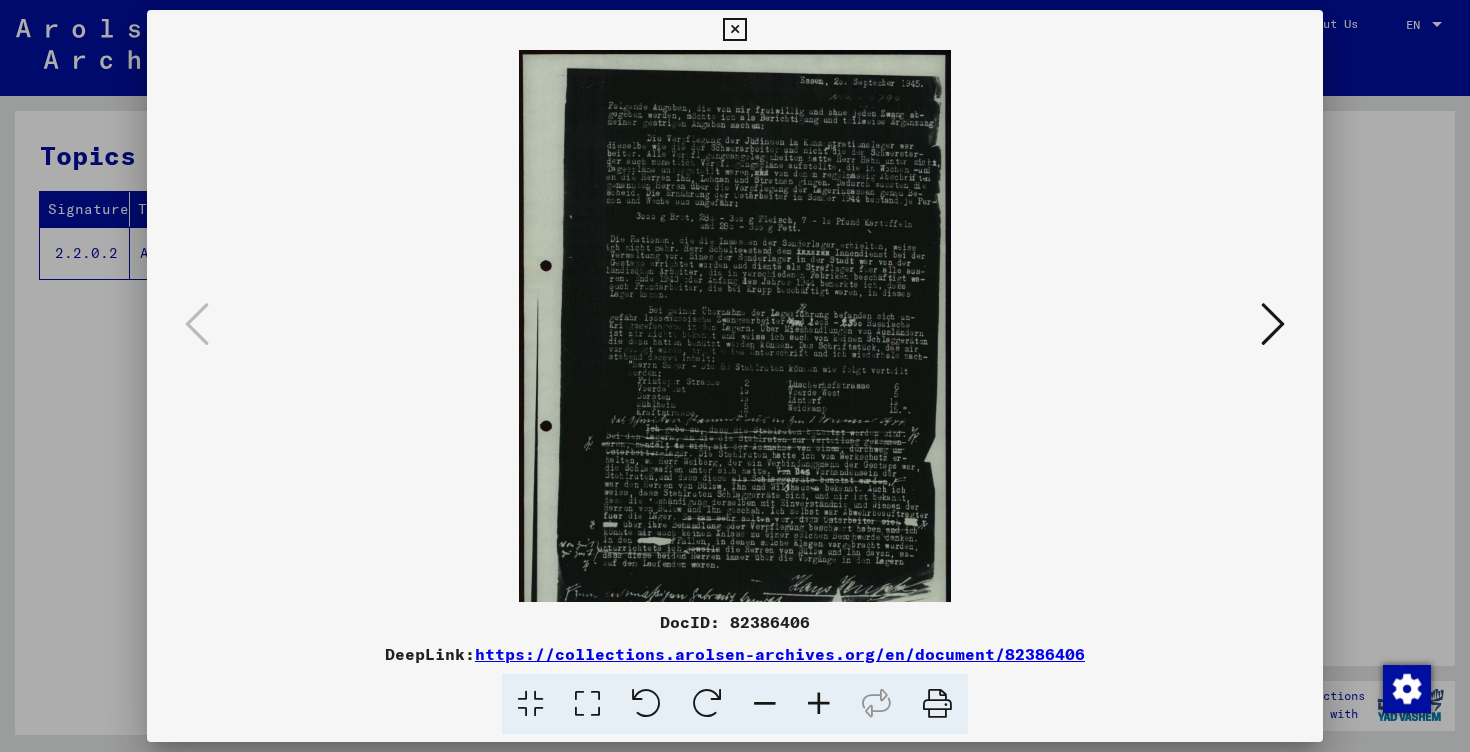 click at bounding box center [819, 704] 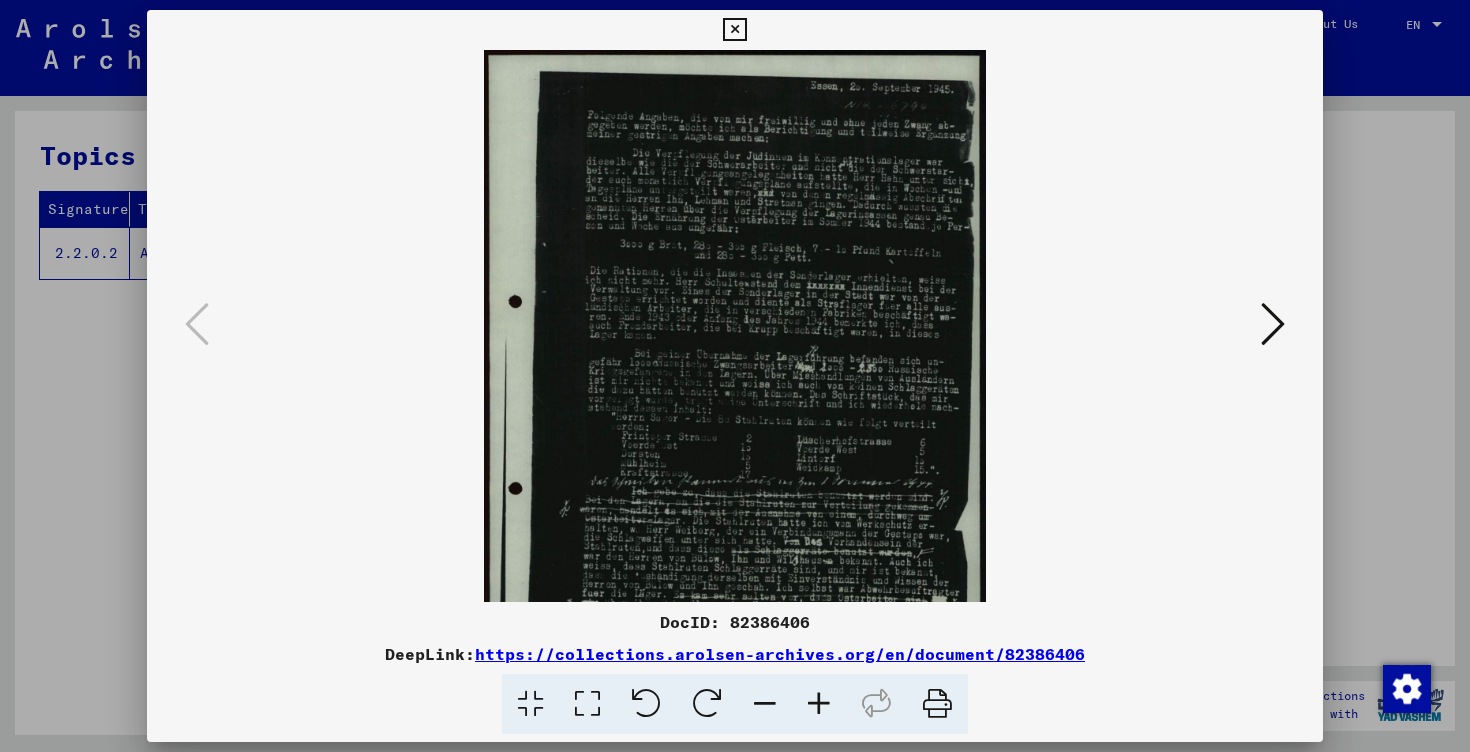 click at bounding box center (819, 704) 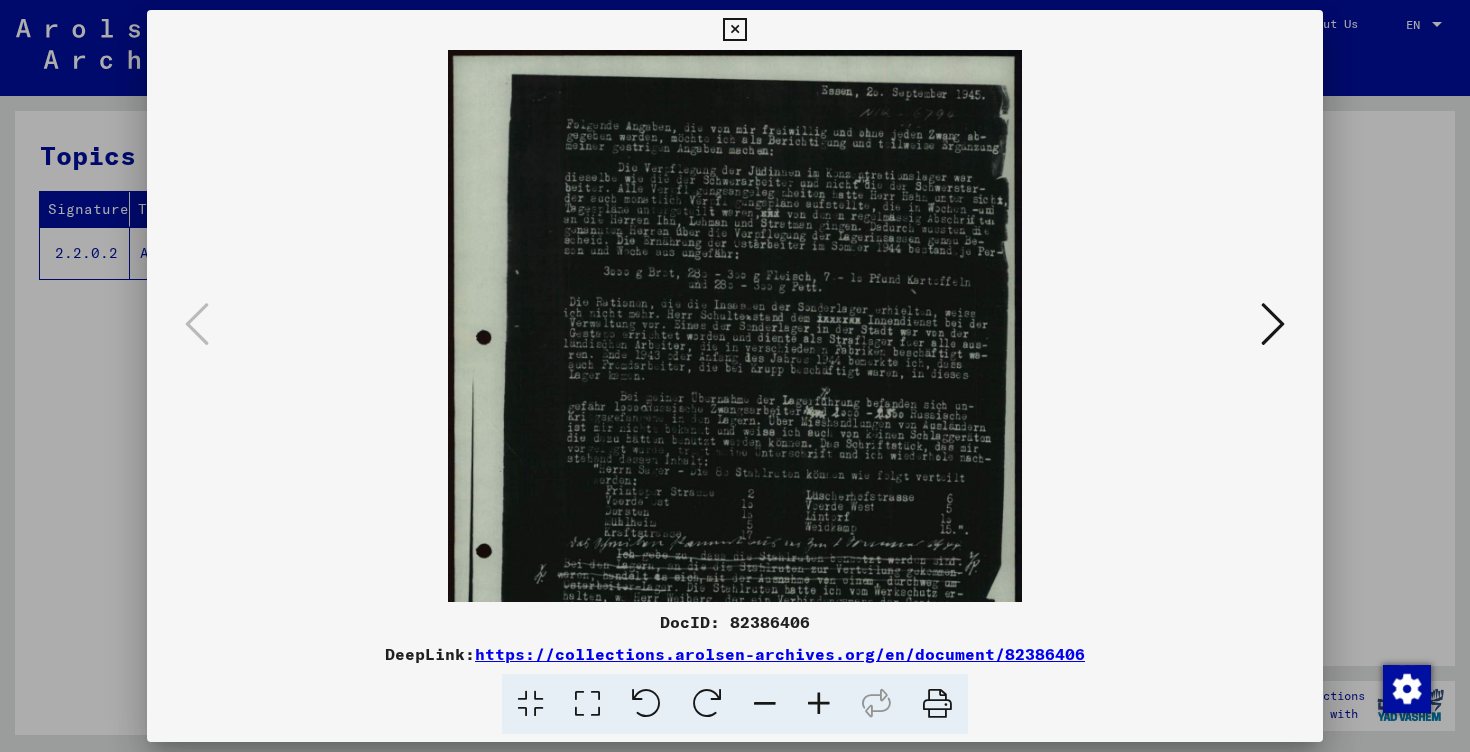 click at bounding box center (819, 704) 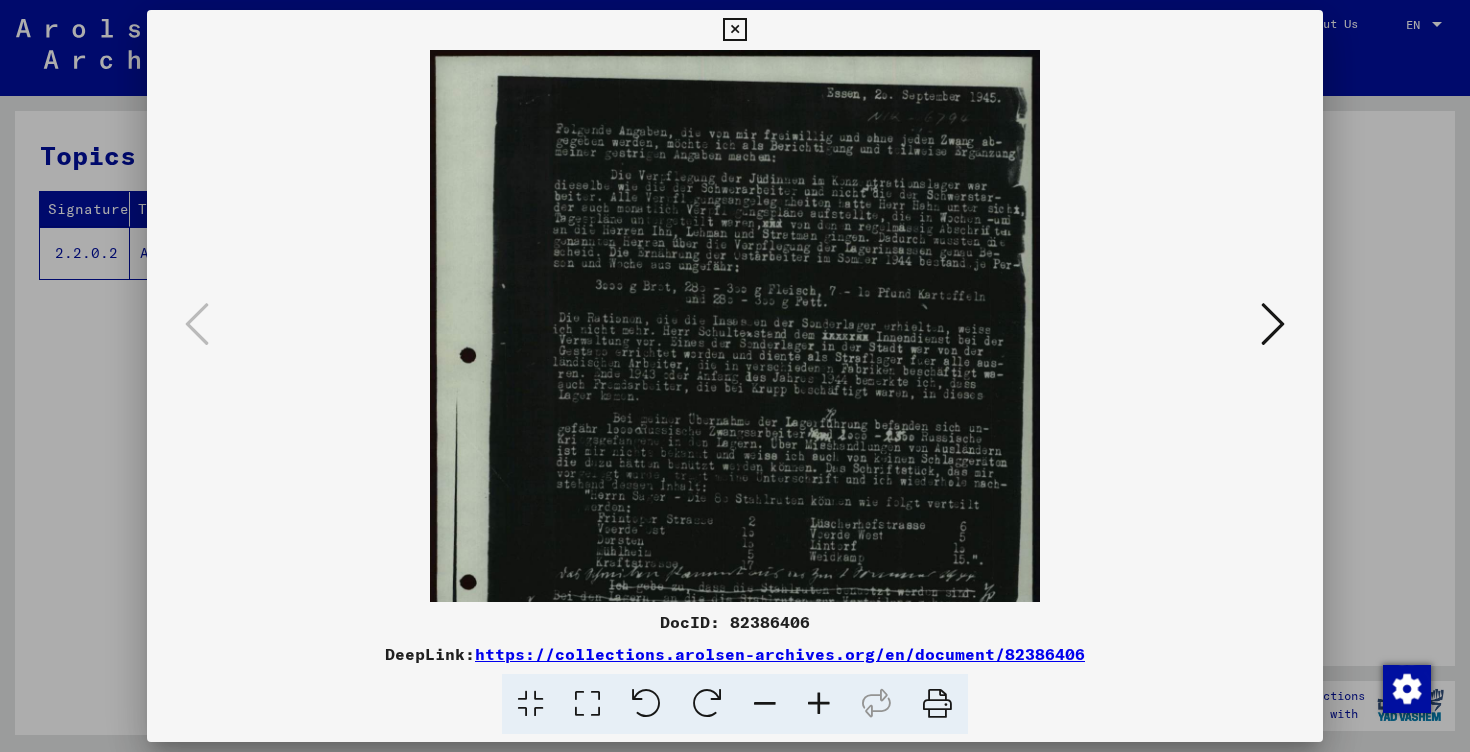 click at bounding box center (819, 704) 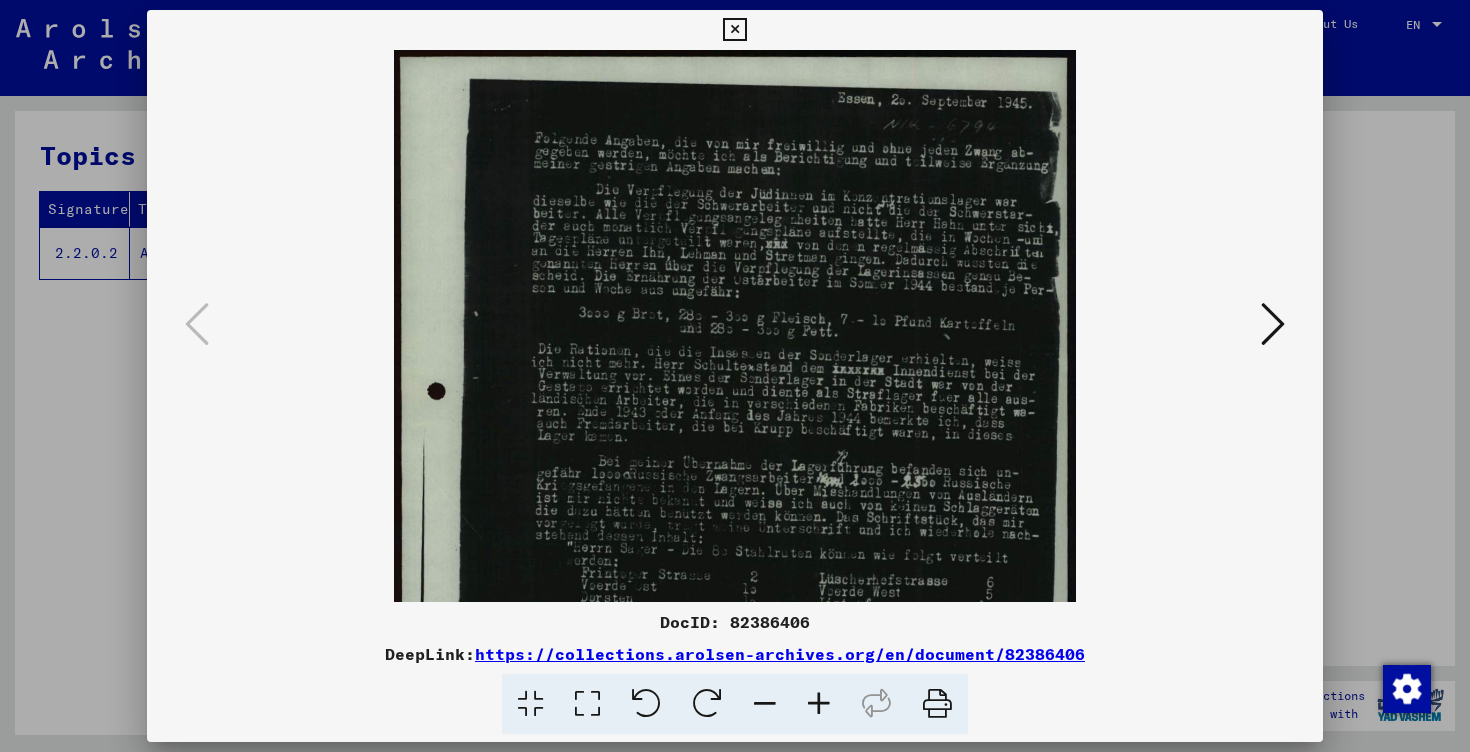 click at bounding box center (819, 704) 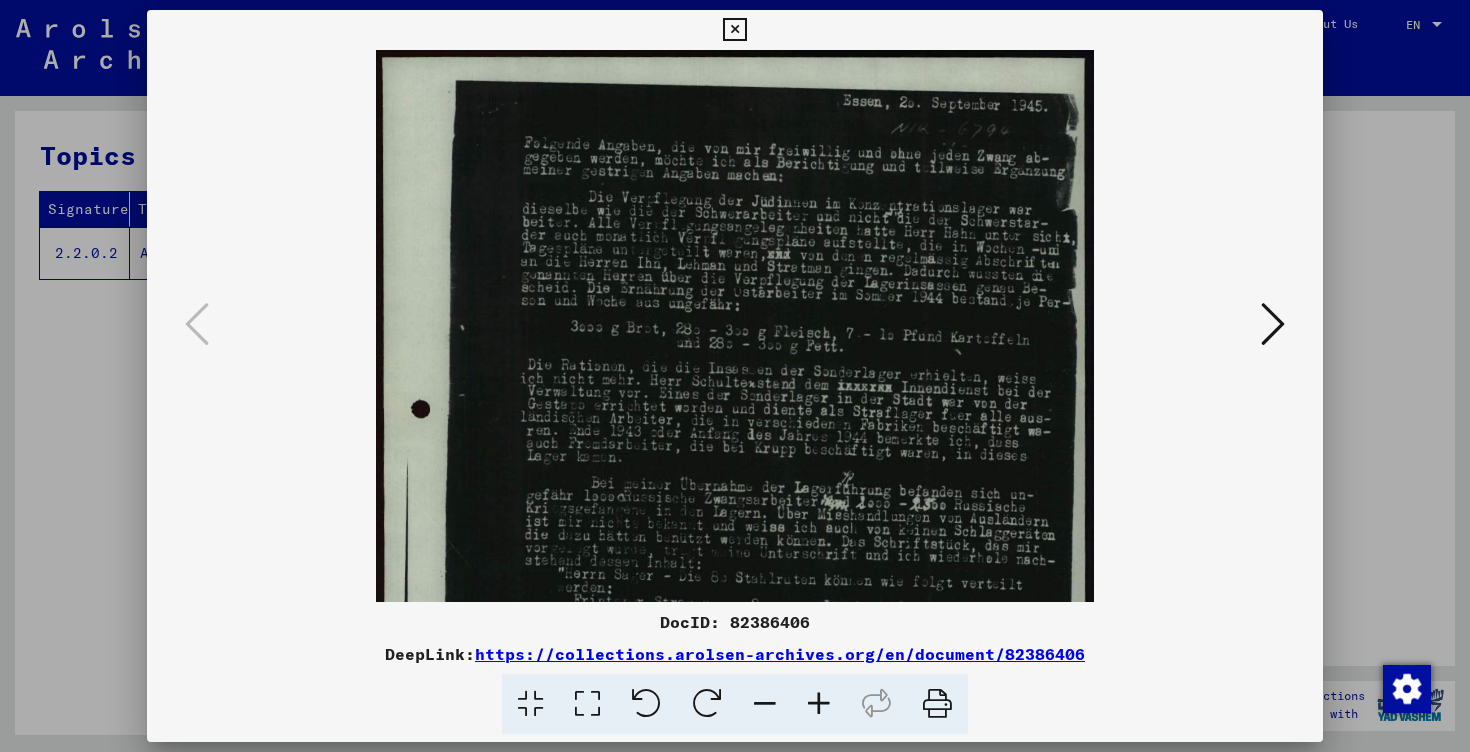 click at bounding box center (819, 704) 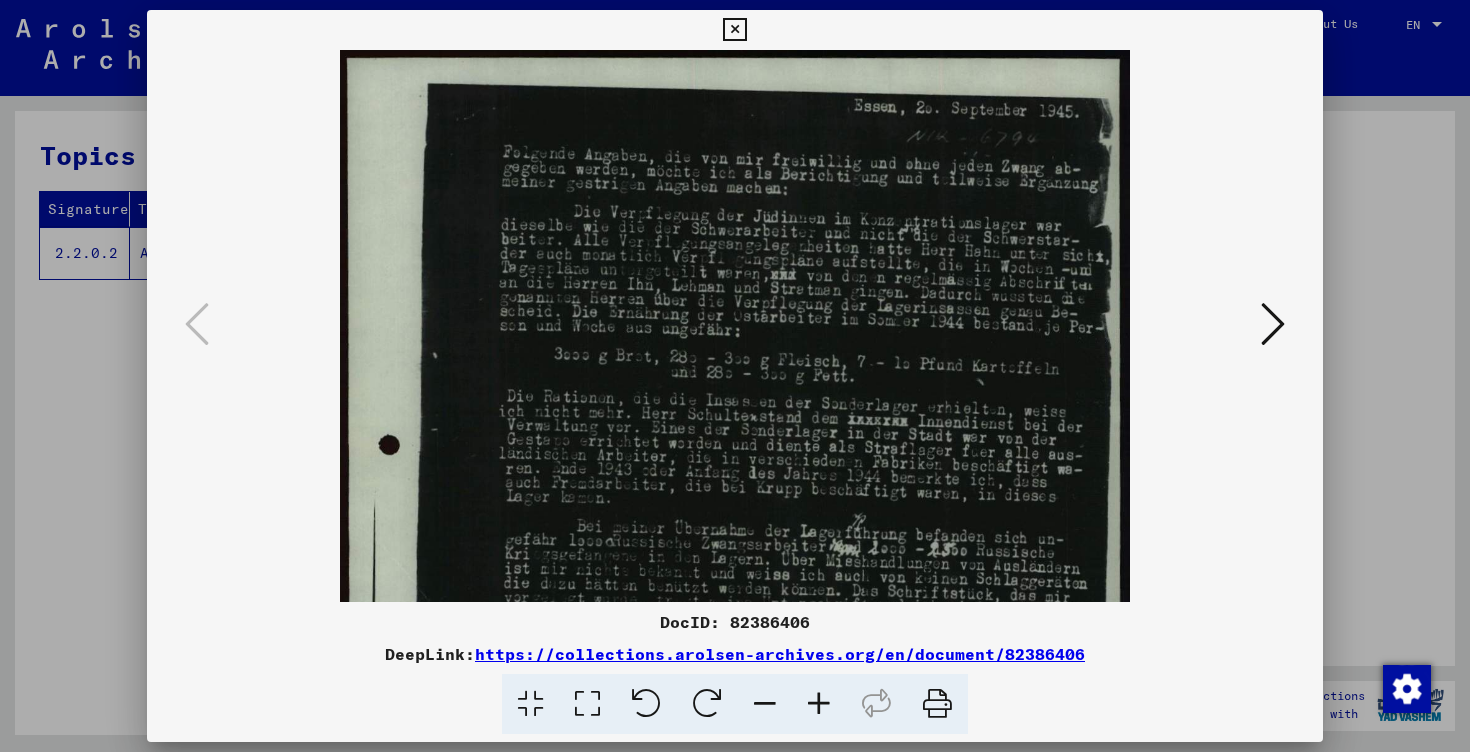 click at bounding box center (819, 704) 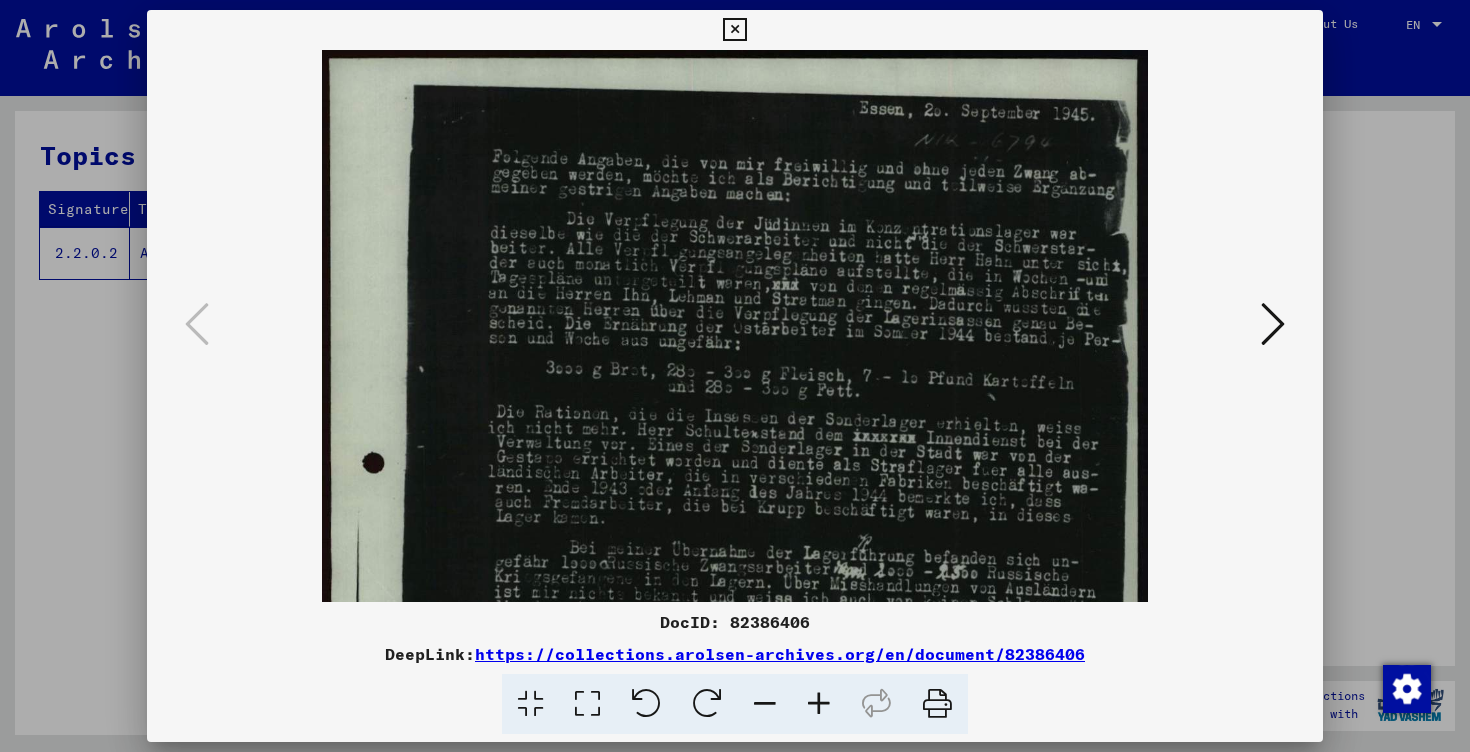 click at bounding box center [819, 704] 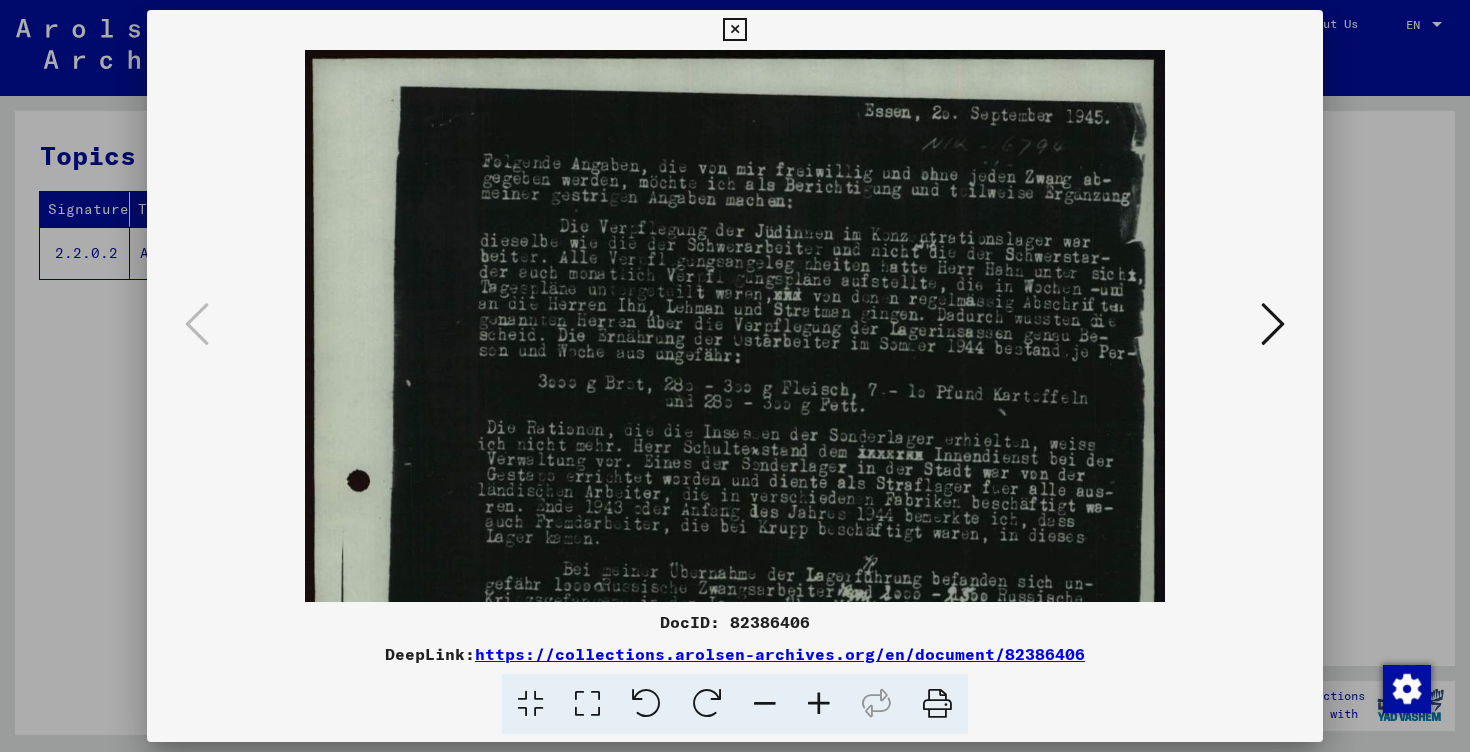 click at bounding box center [819, 704] 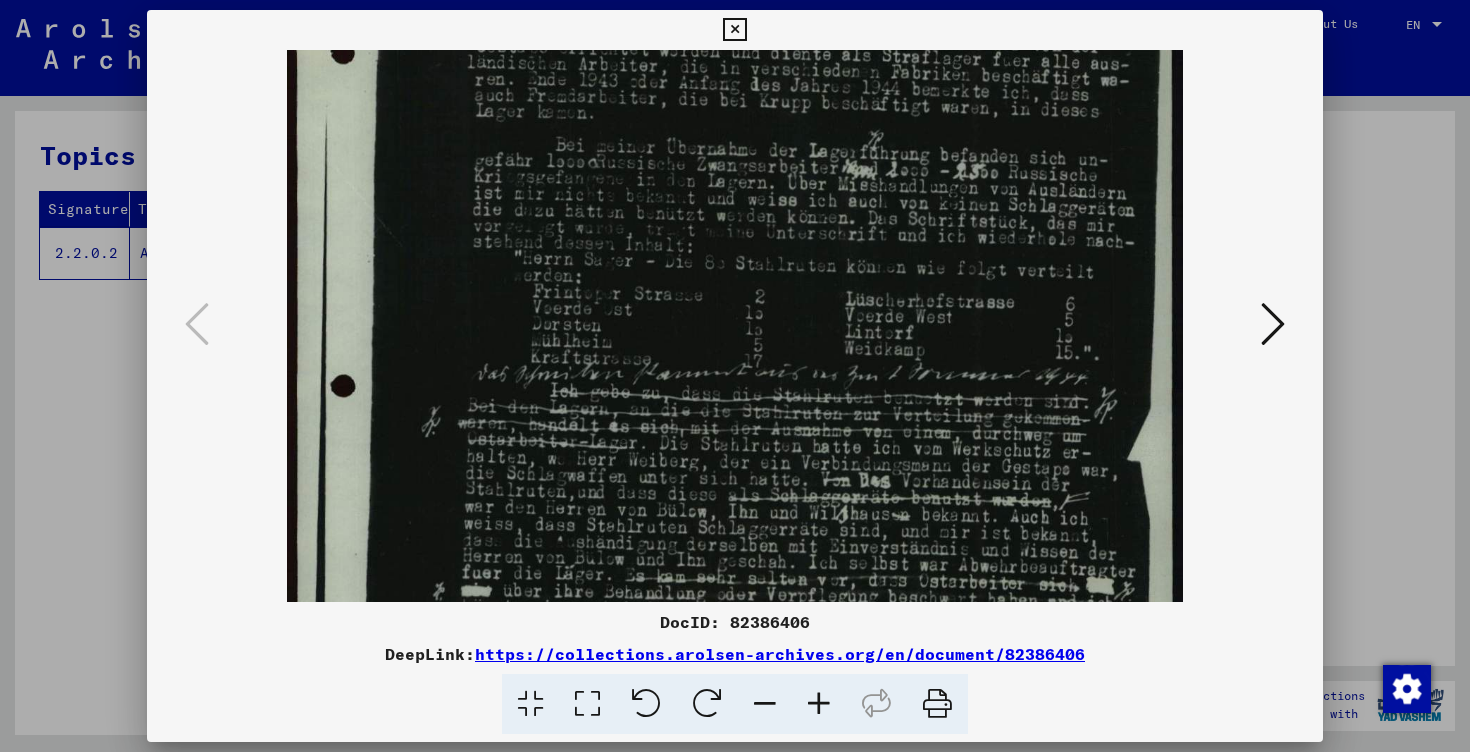 scroll, scrollTop: 450, scrollLeft: 0, axis: vertical 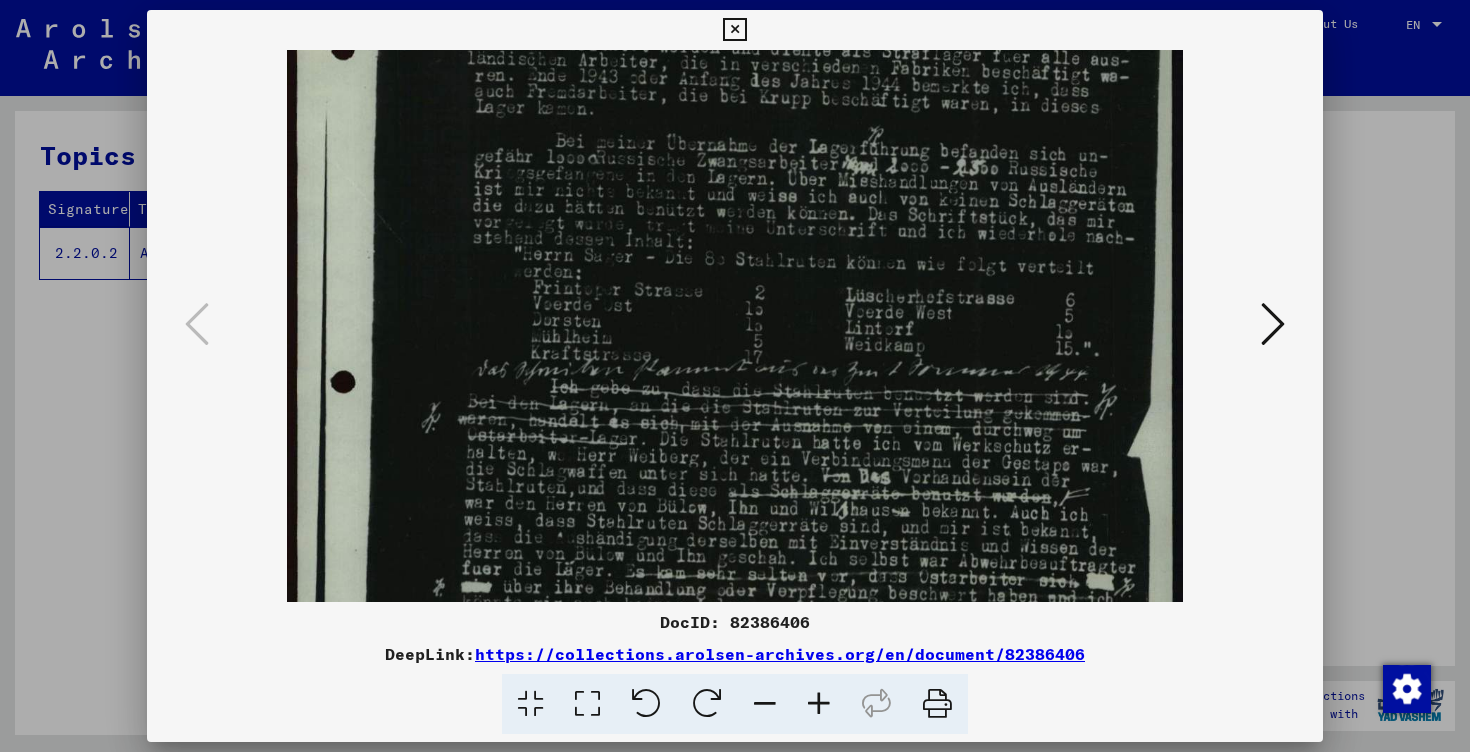 drag, startPoint x: 831, startPoint y: 490, endPoint x: 812, endPoint y: 40, distance: 450.40094 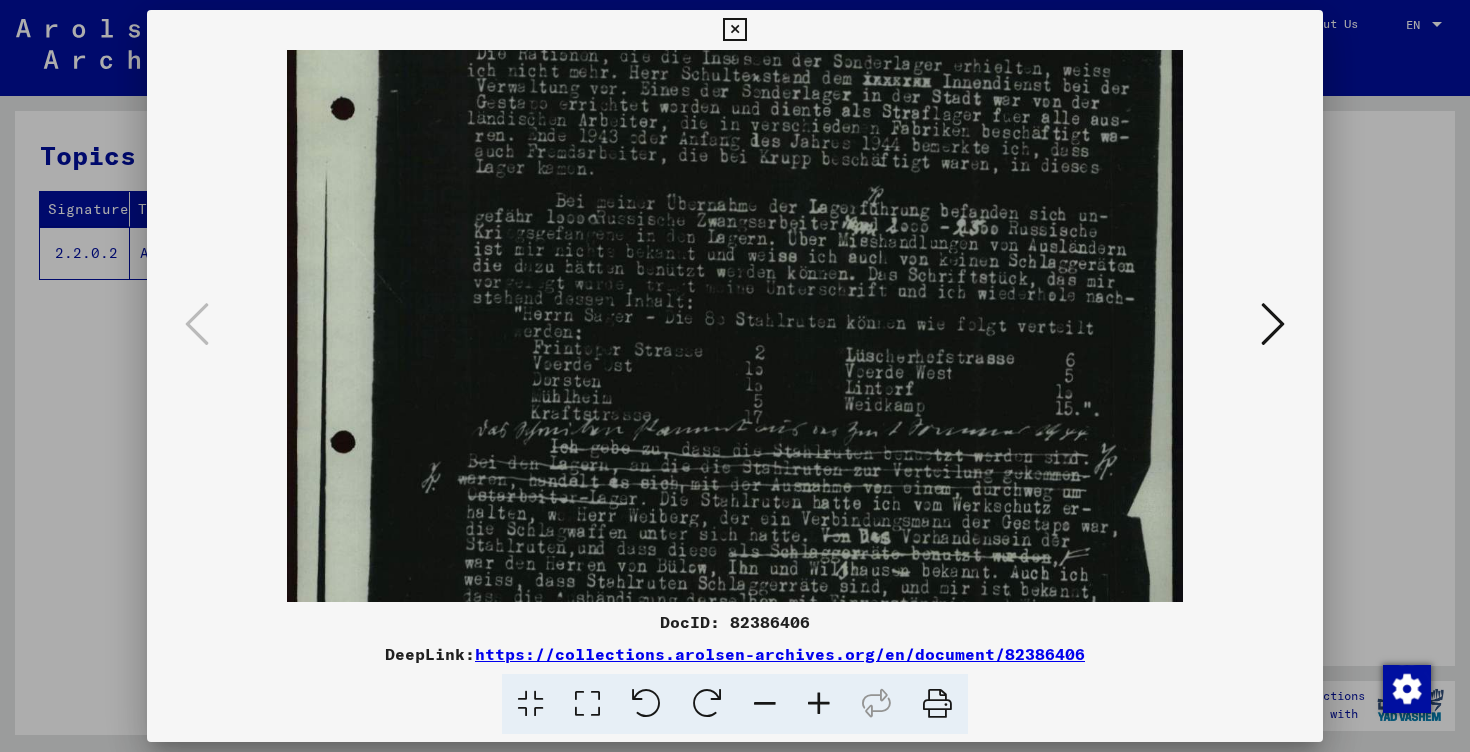 drag, startPoint x: 780, startPoint y: 358, endPoint x: 780, endPoint y: 420, distance: 62 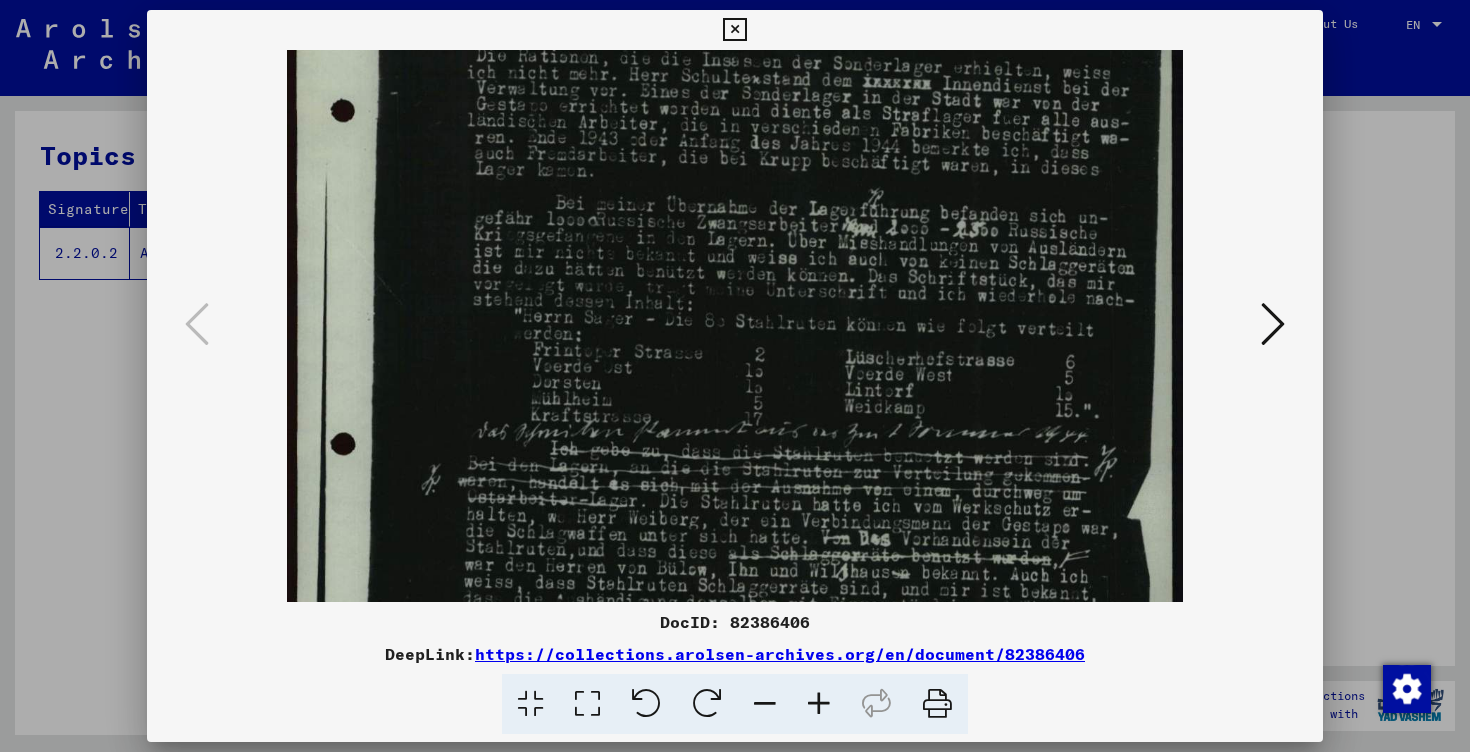click at bounding box center (819, 704) 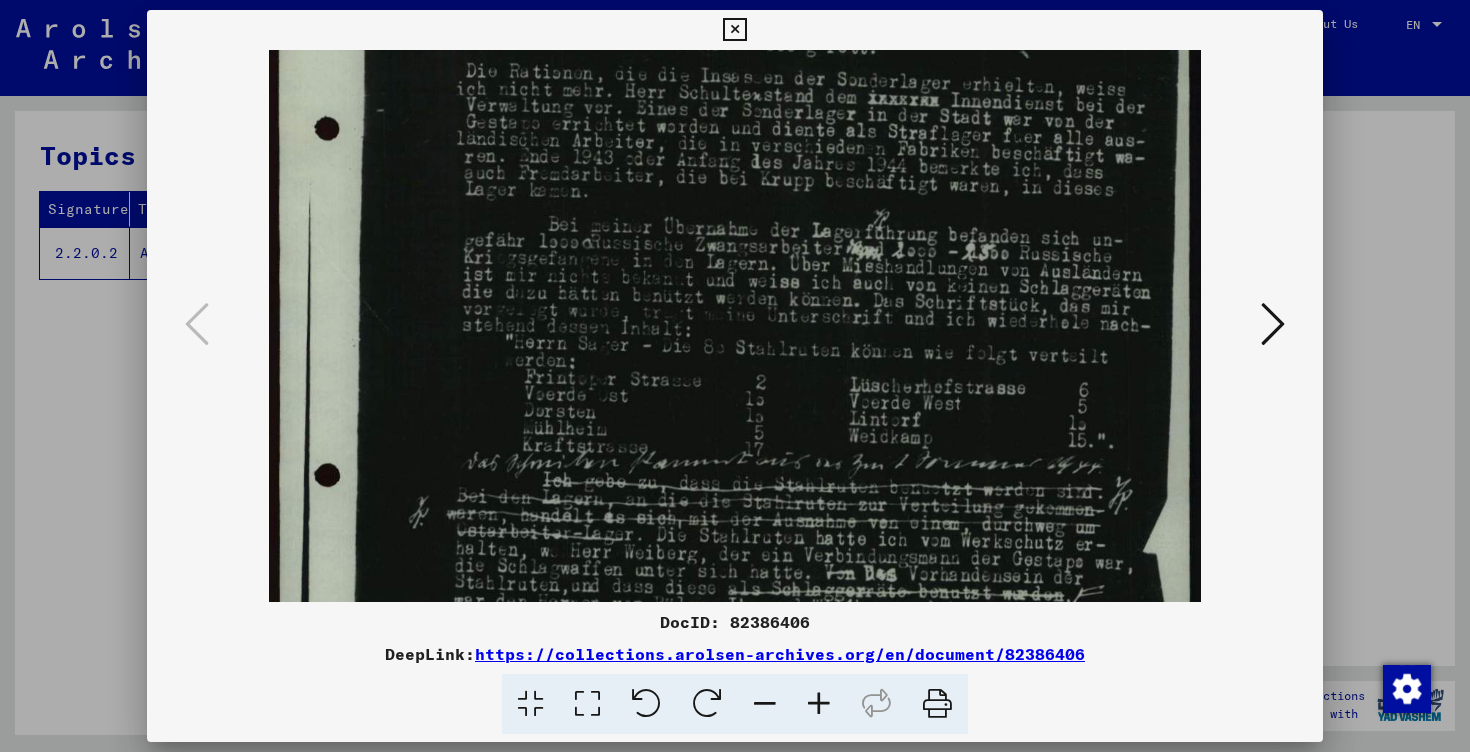 click at bounding box center (819, 704) 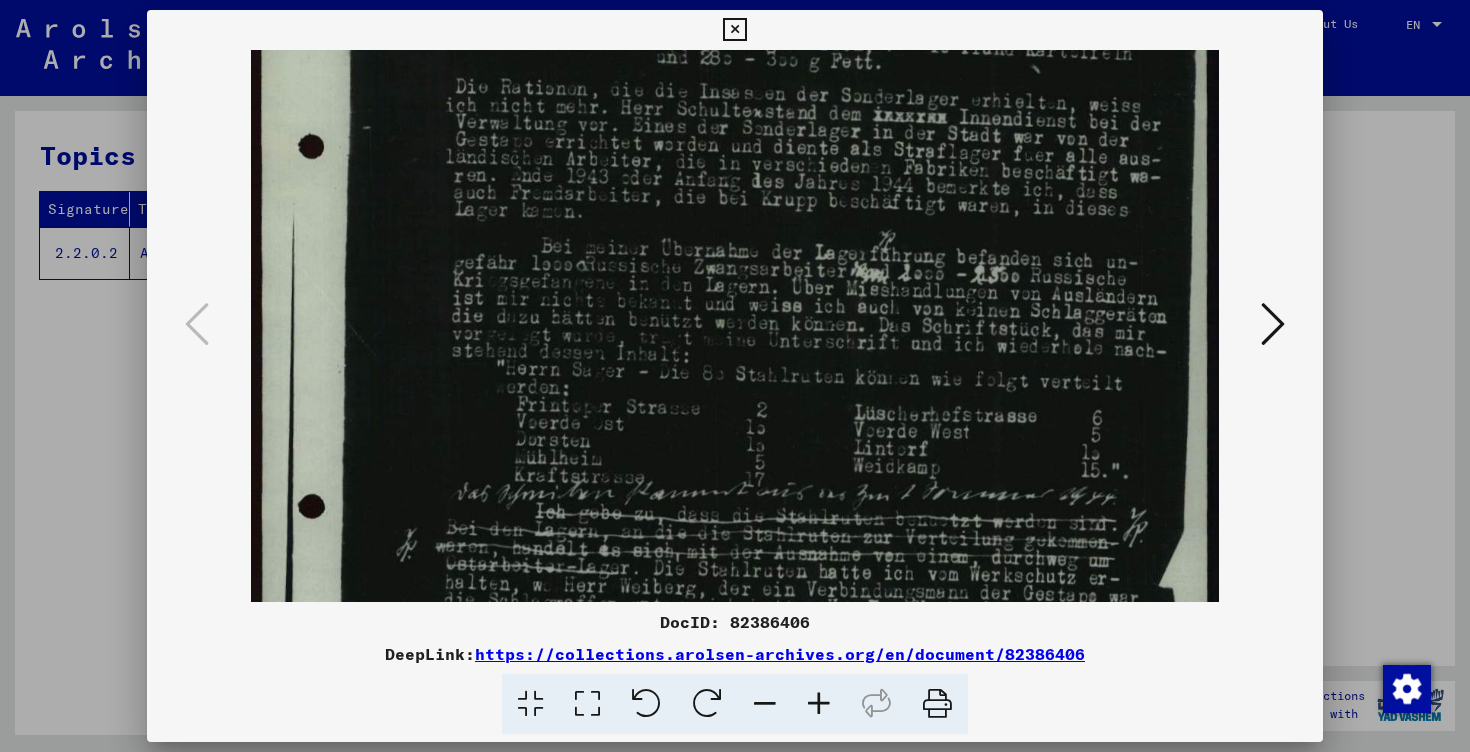 click at bounding box center [819, 704] 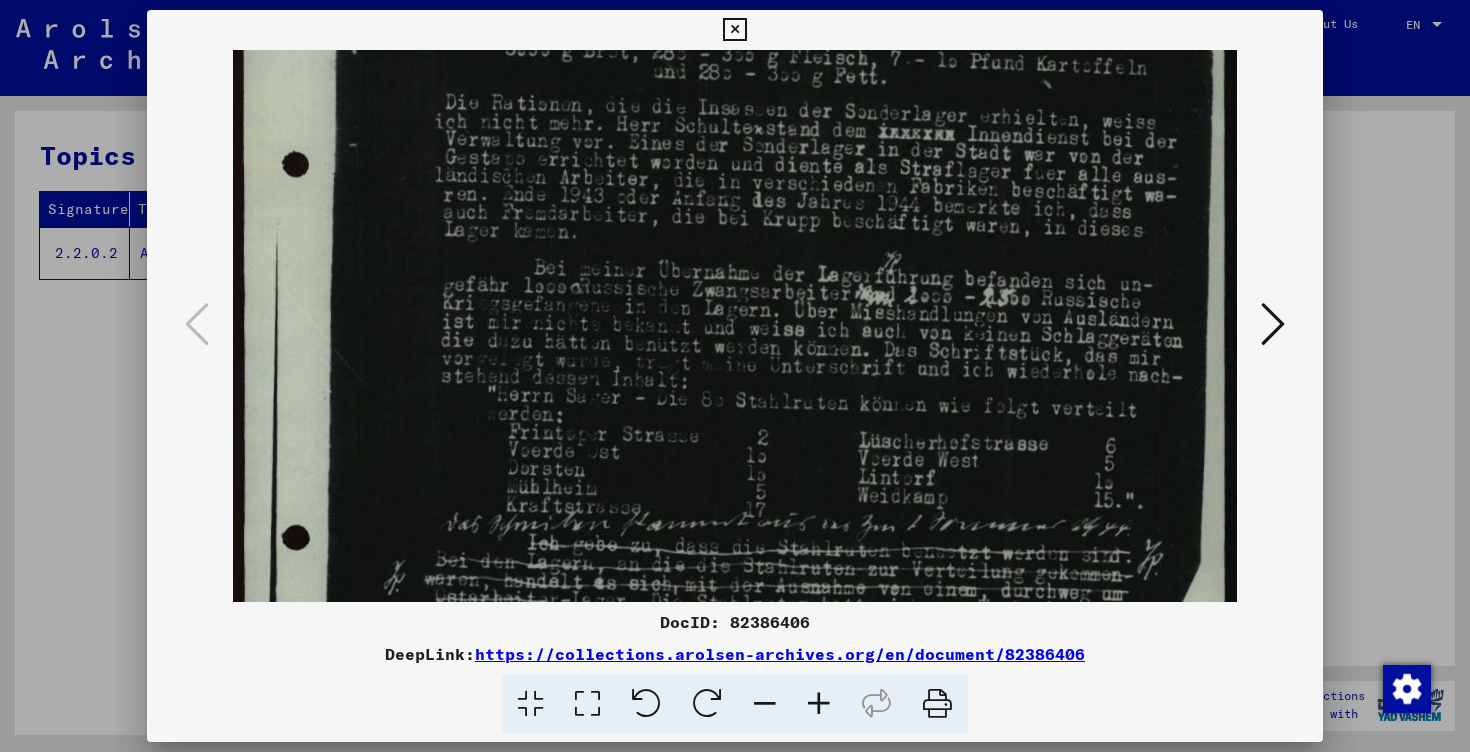 click at bounding box center (819, 704) 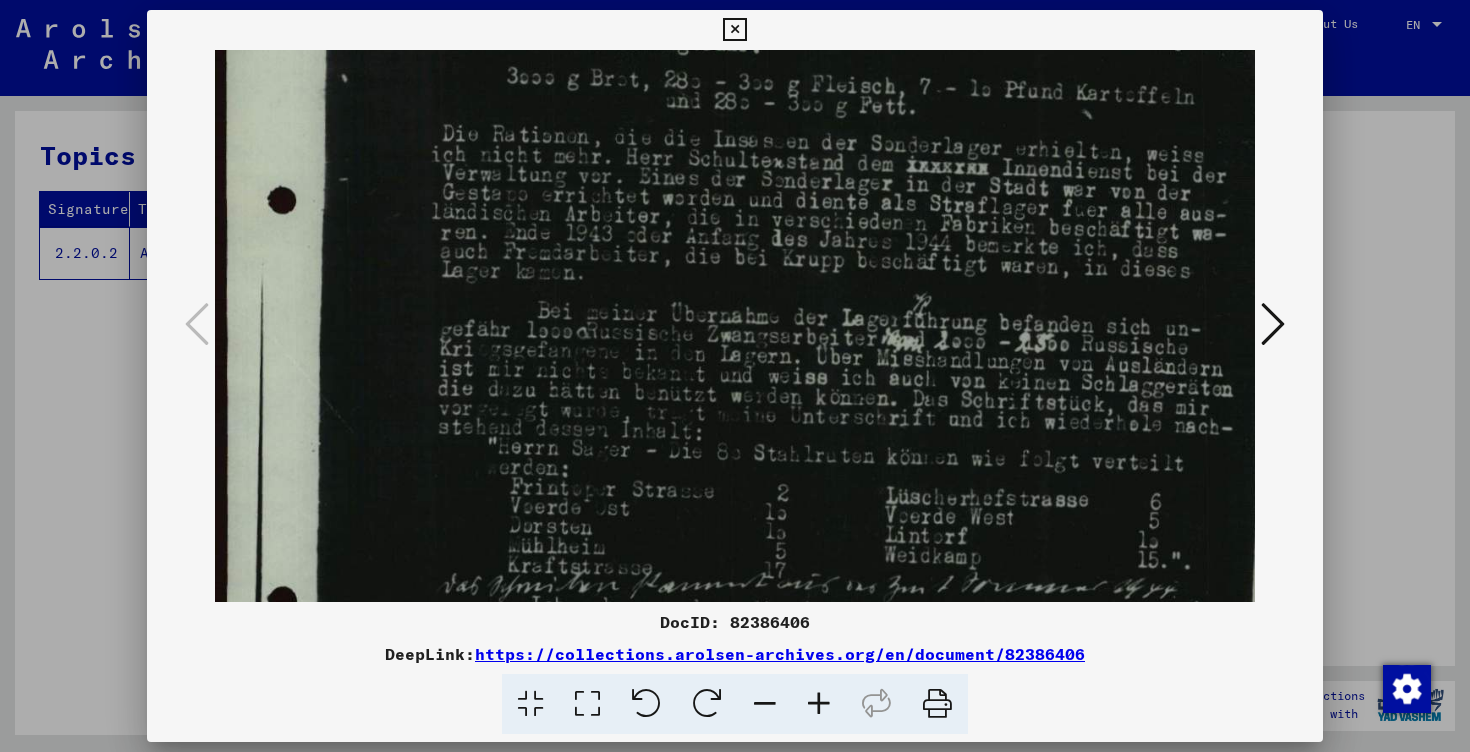 click at bounding box center (819, 704) 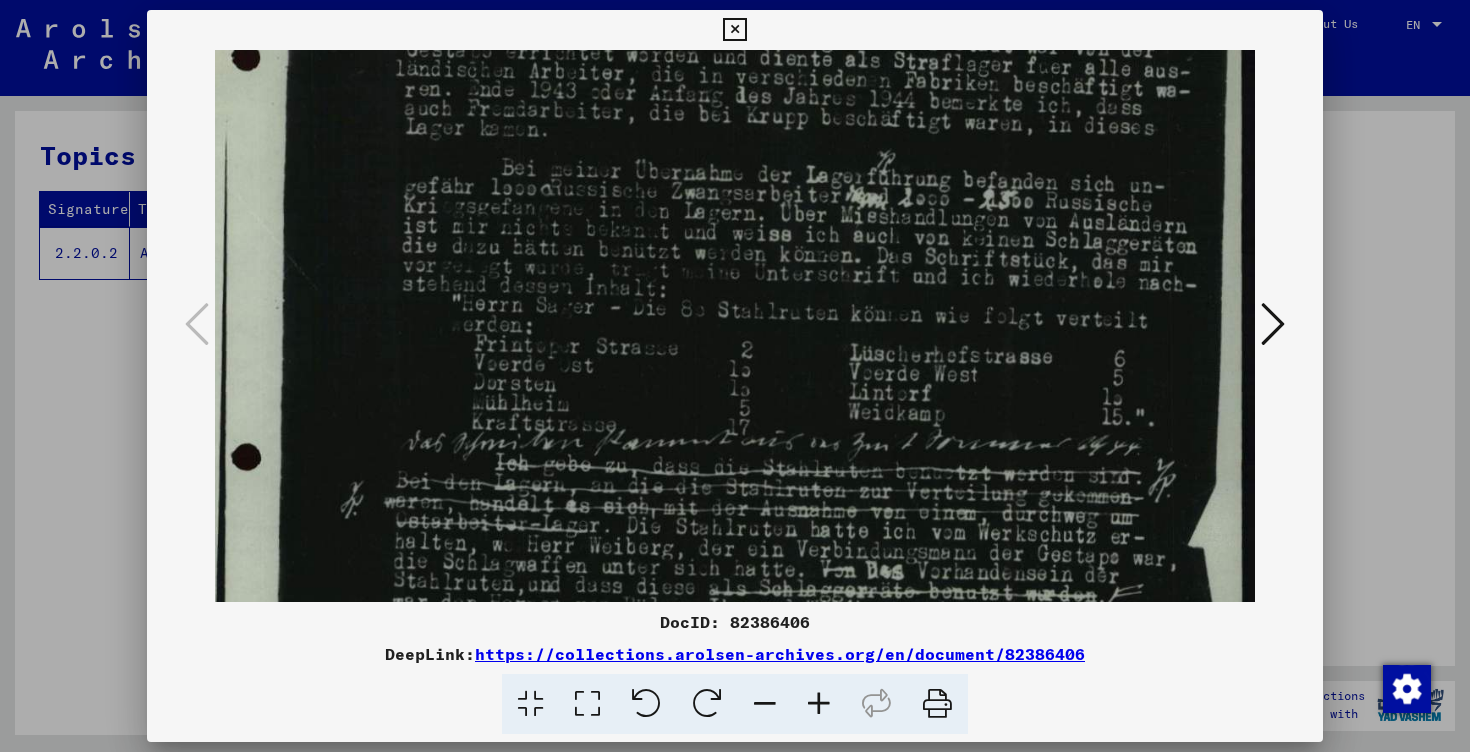 scroll, scrollTop: 538, scrollLeft: 36, axis: both 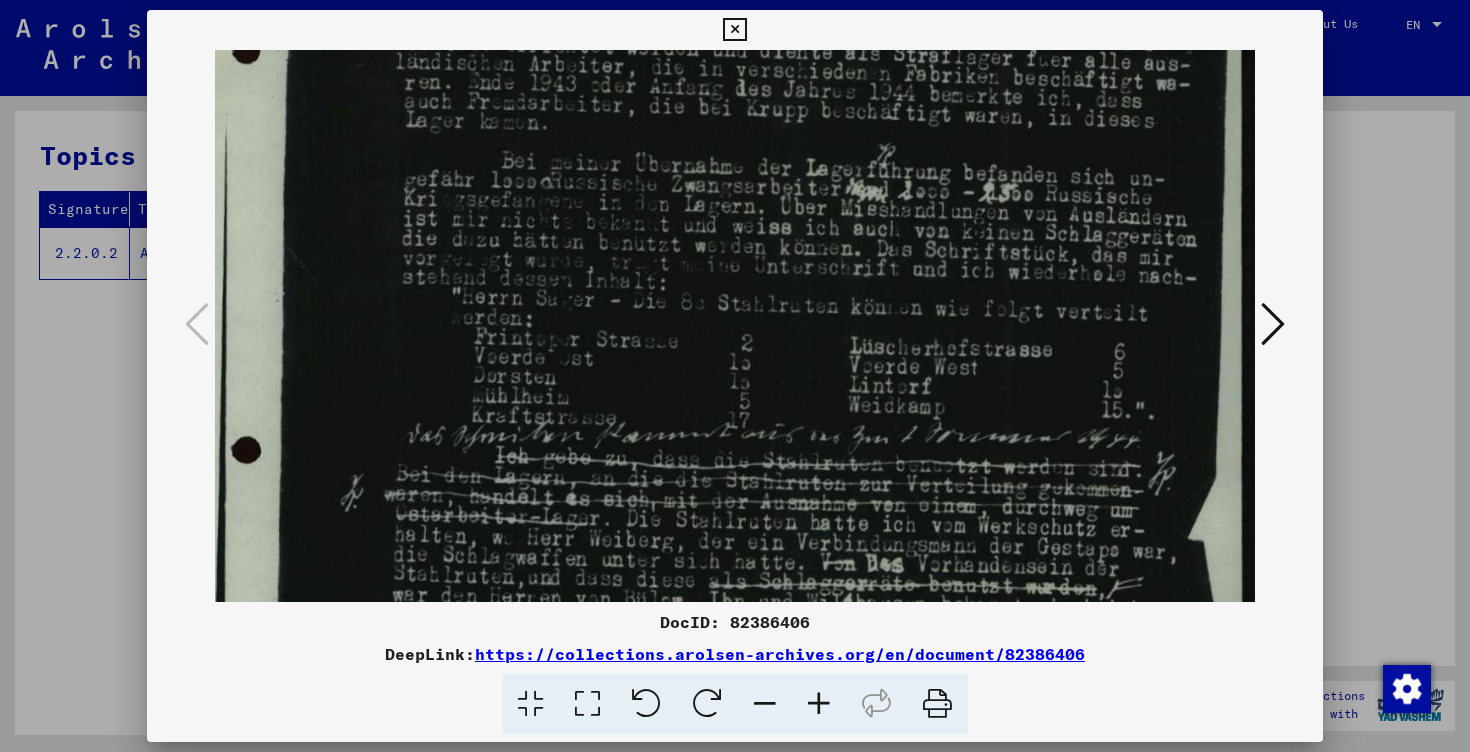 drag, startPoint x: 847, startPoint y: 516, endPoint x: 803, endPoint y: 368, distance: 154.40207 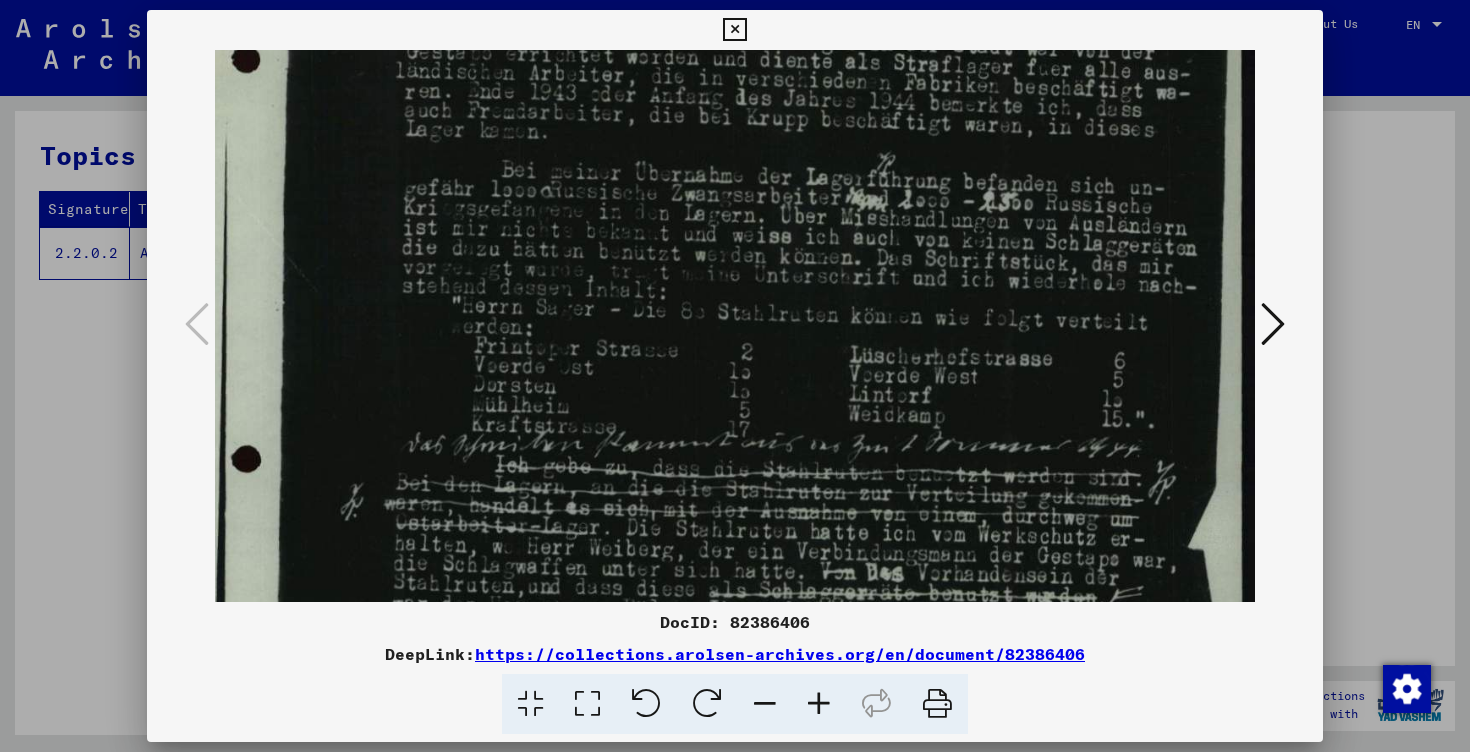 click at bounding box center [717, 272] 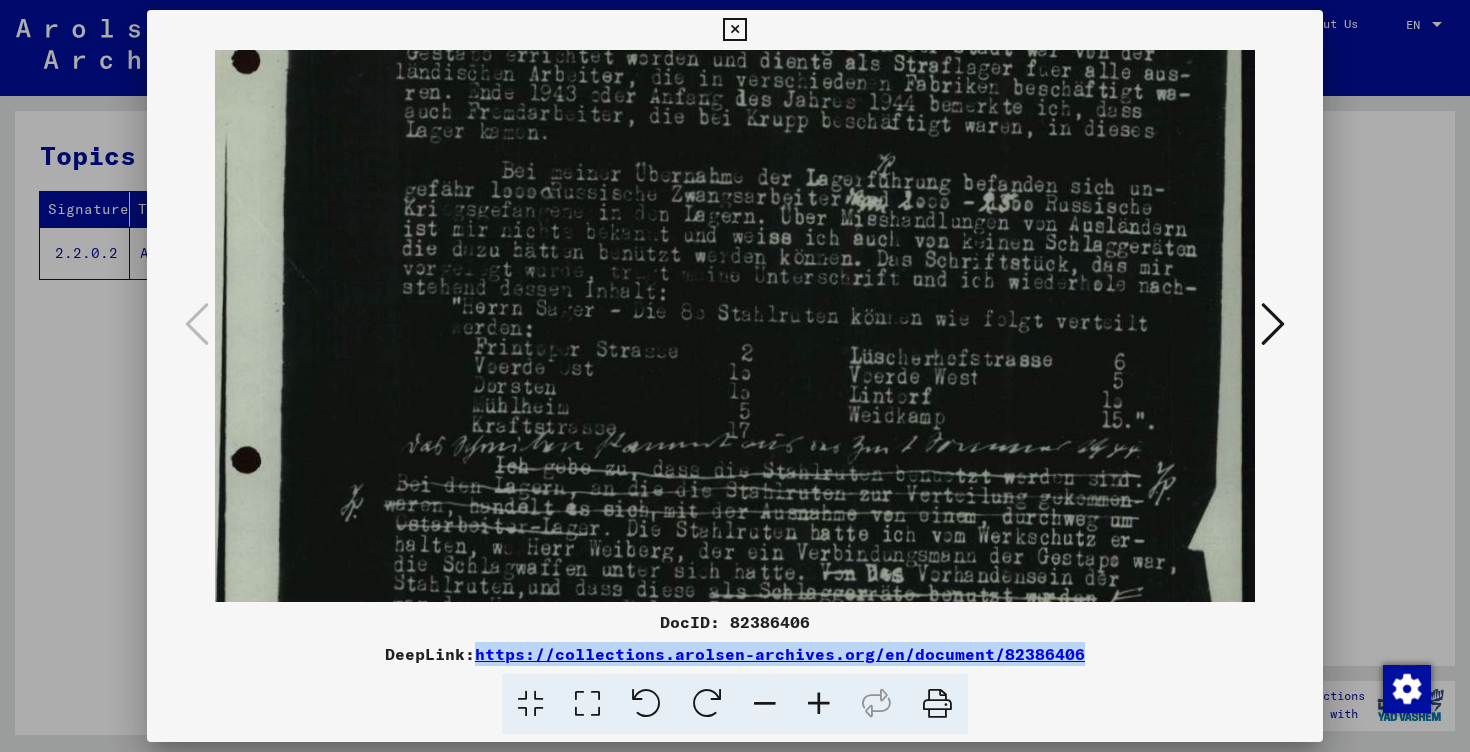 click at bounding box center [735, 376] 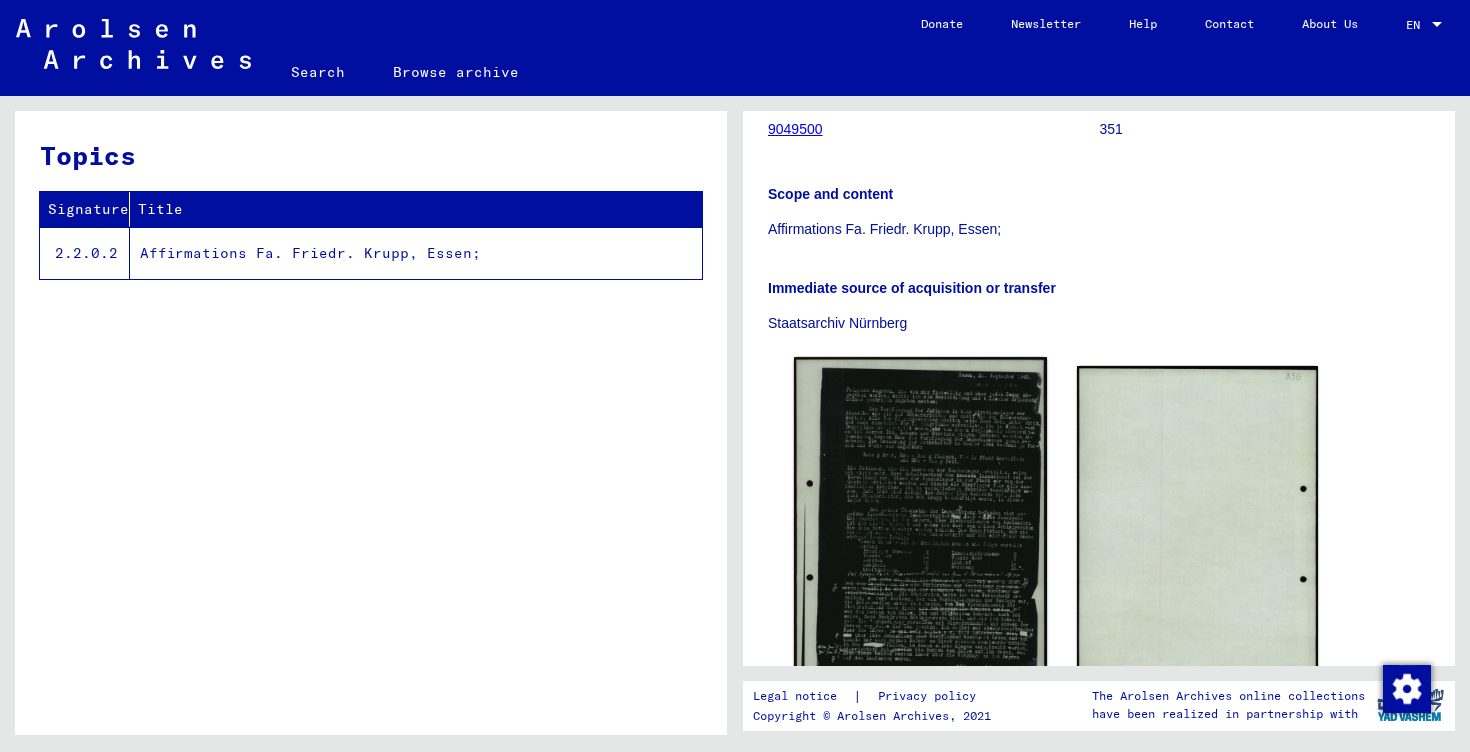 click 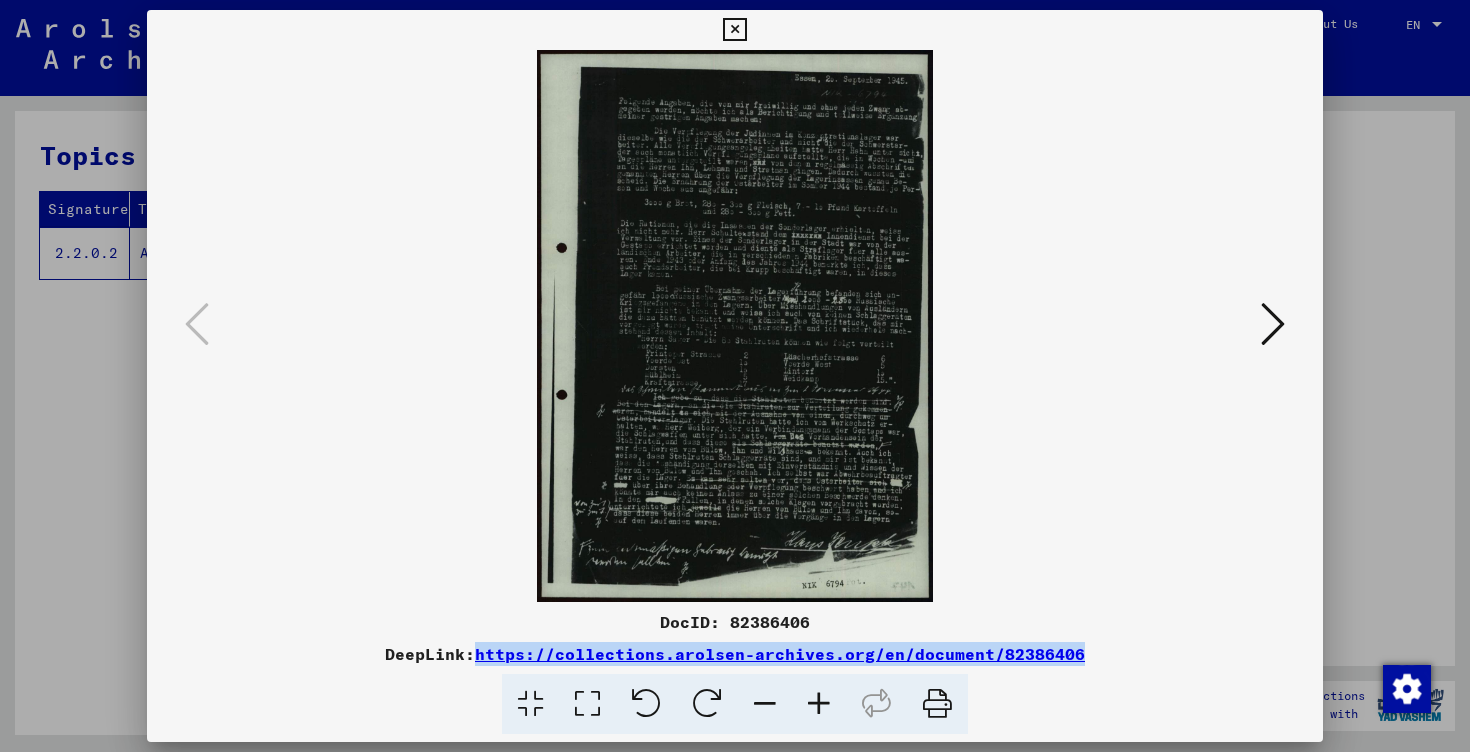 copy on "https://collections.arolsen-archives.org/en/document/82386406" 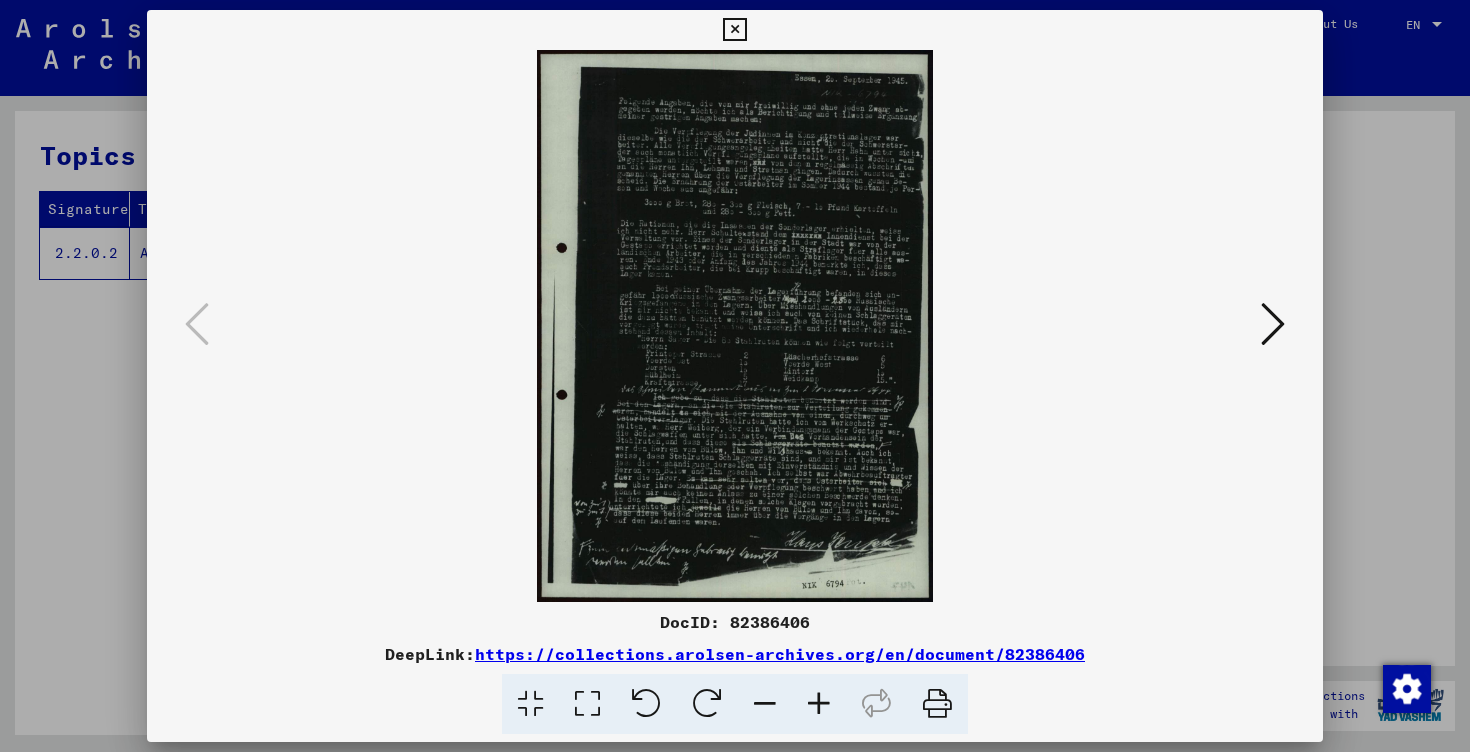 click at bounding box center [819, 704] 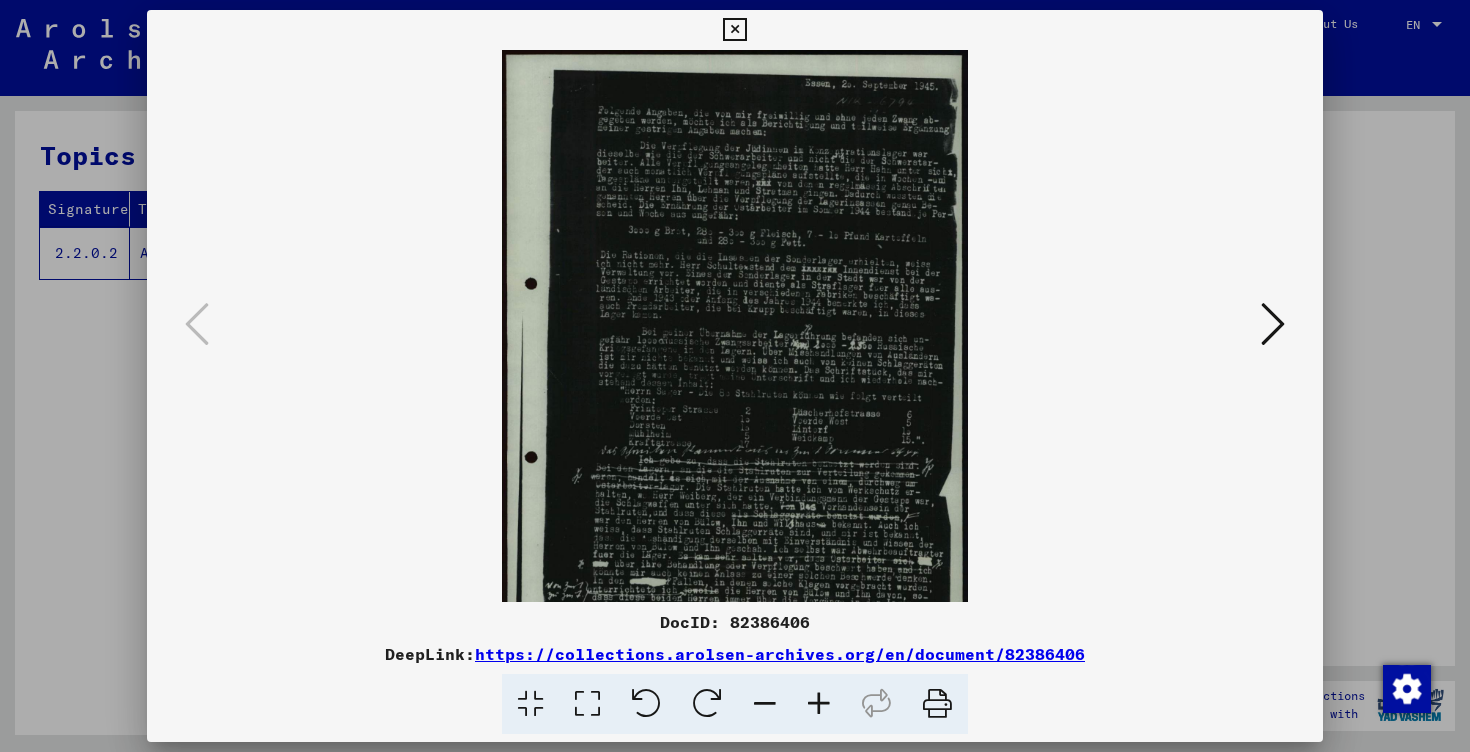 click at bounding box center [819, 704] 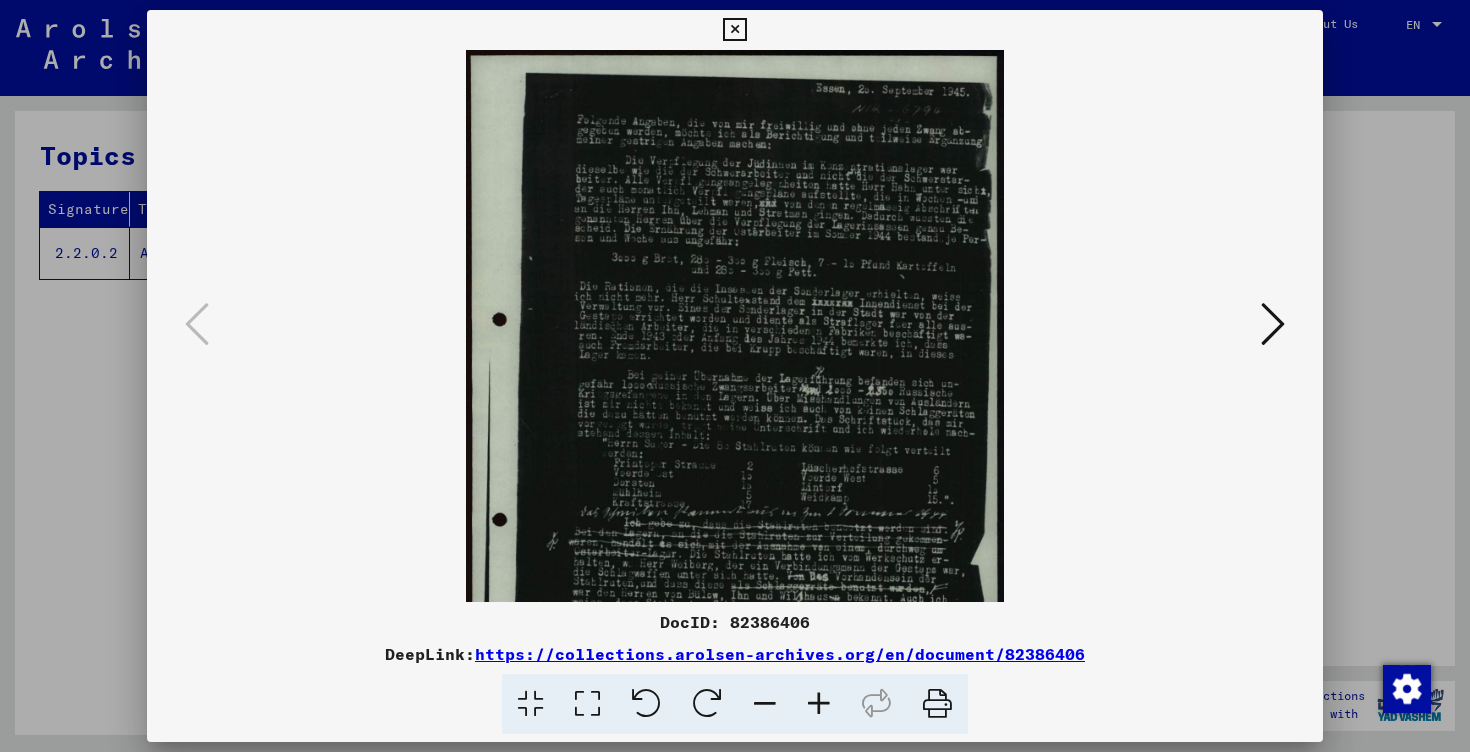click at bounding box center [819, 704] 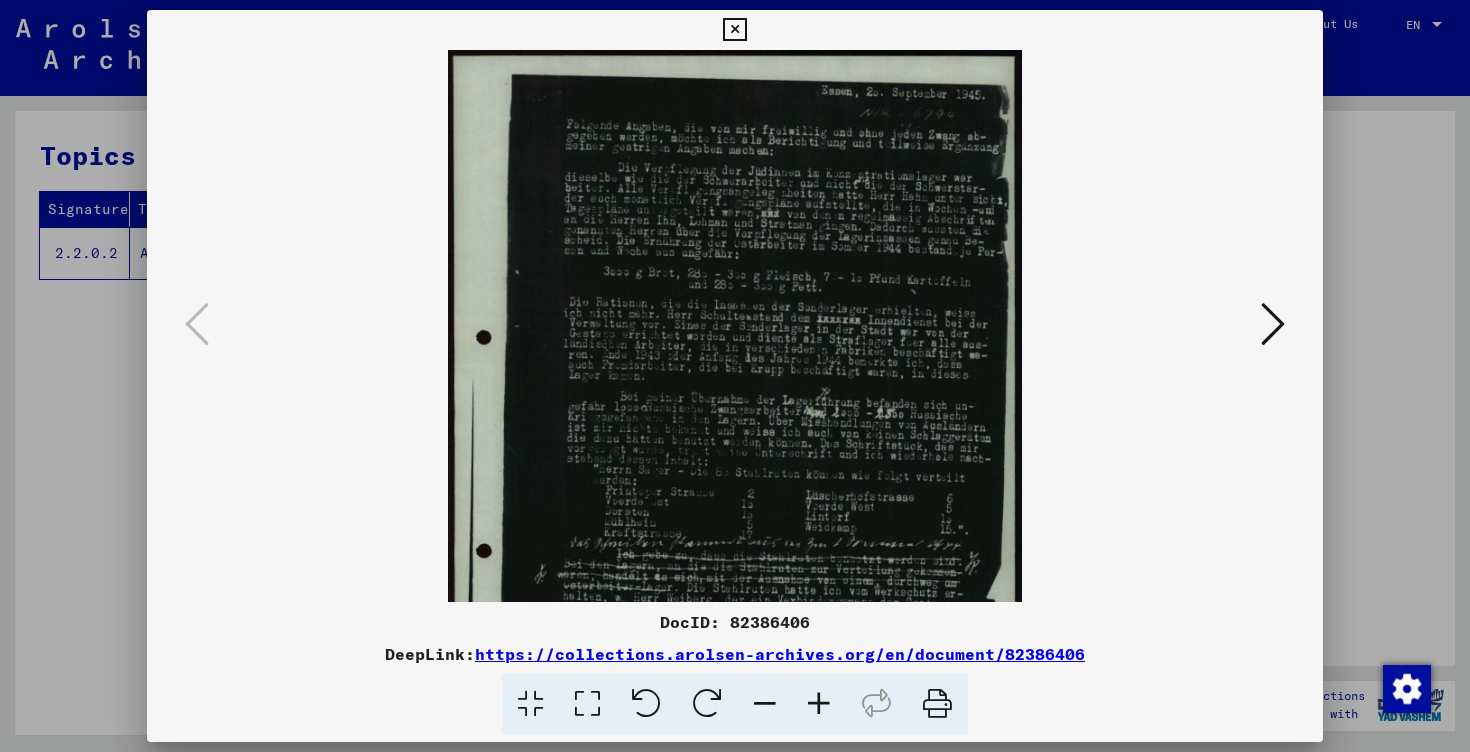click at bounding box center (819, 704) 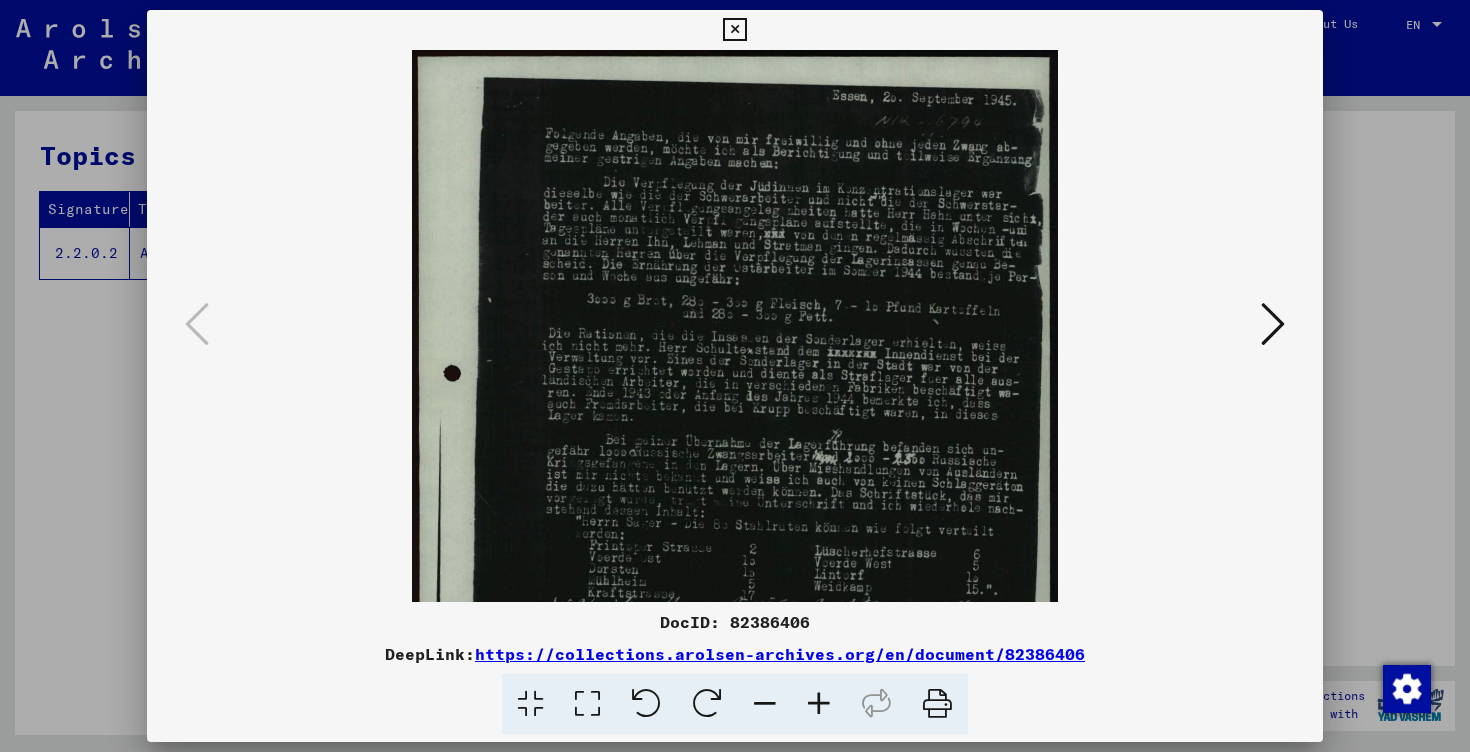 click at bounding box center (819, 704) 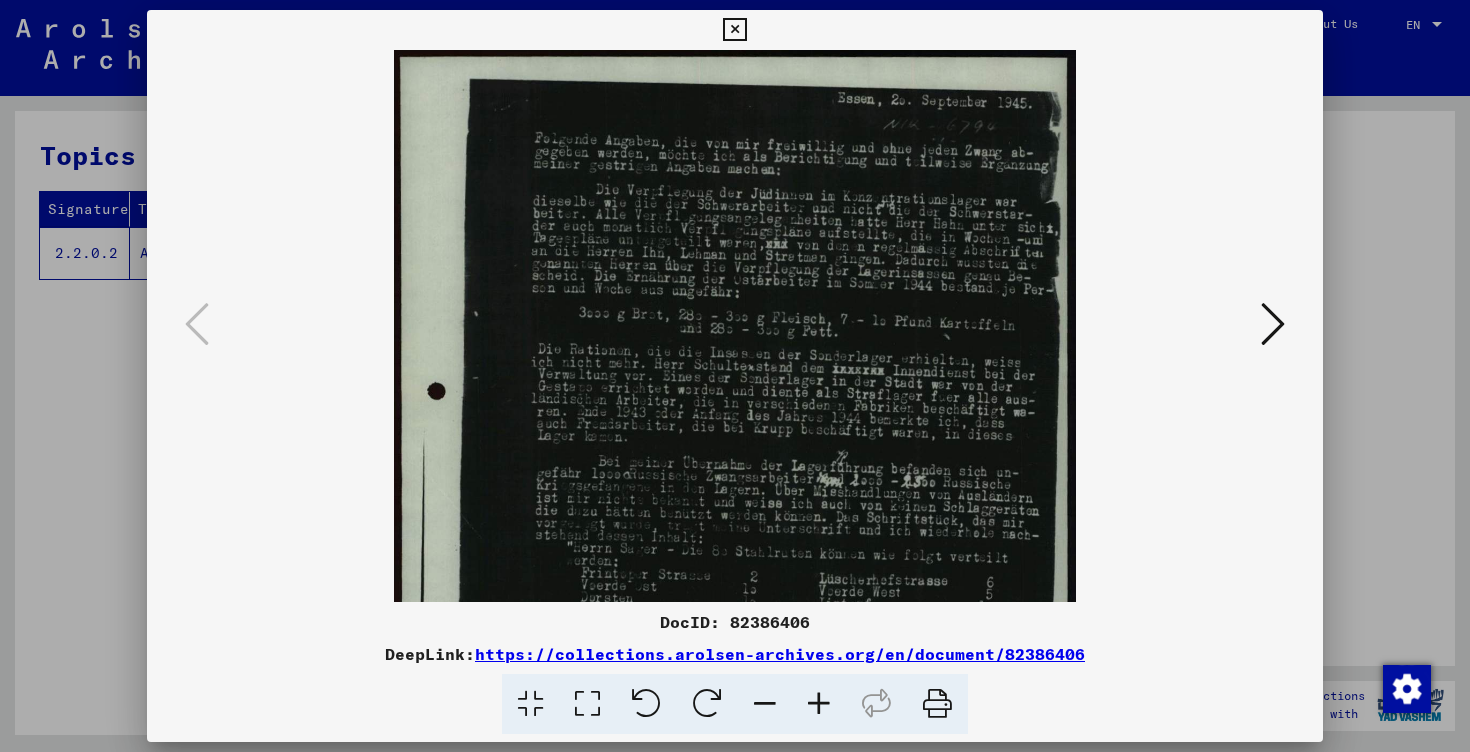 click at bounding box center [819, 704] 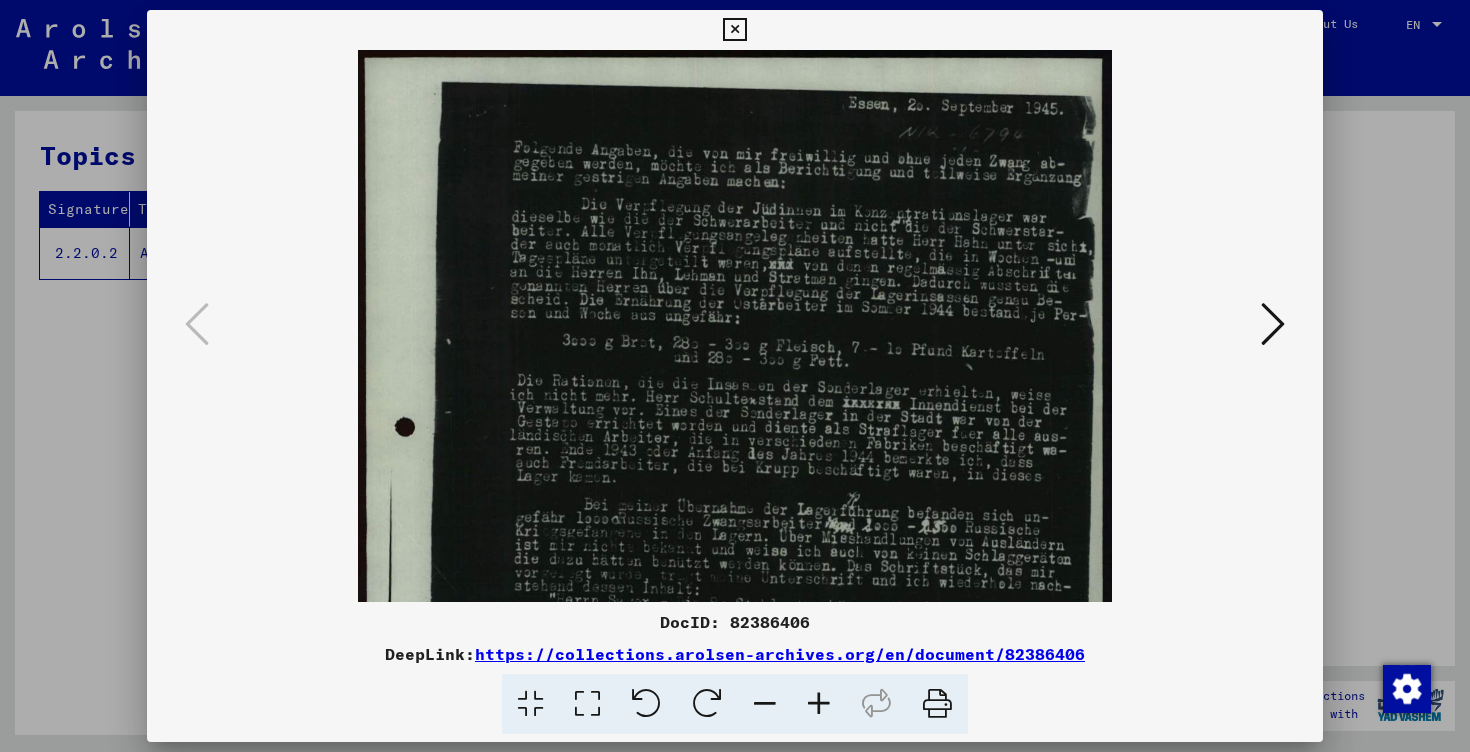 click at bounding box center (819, 704) 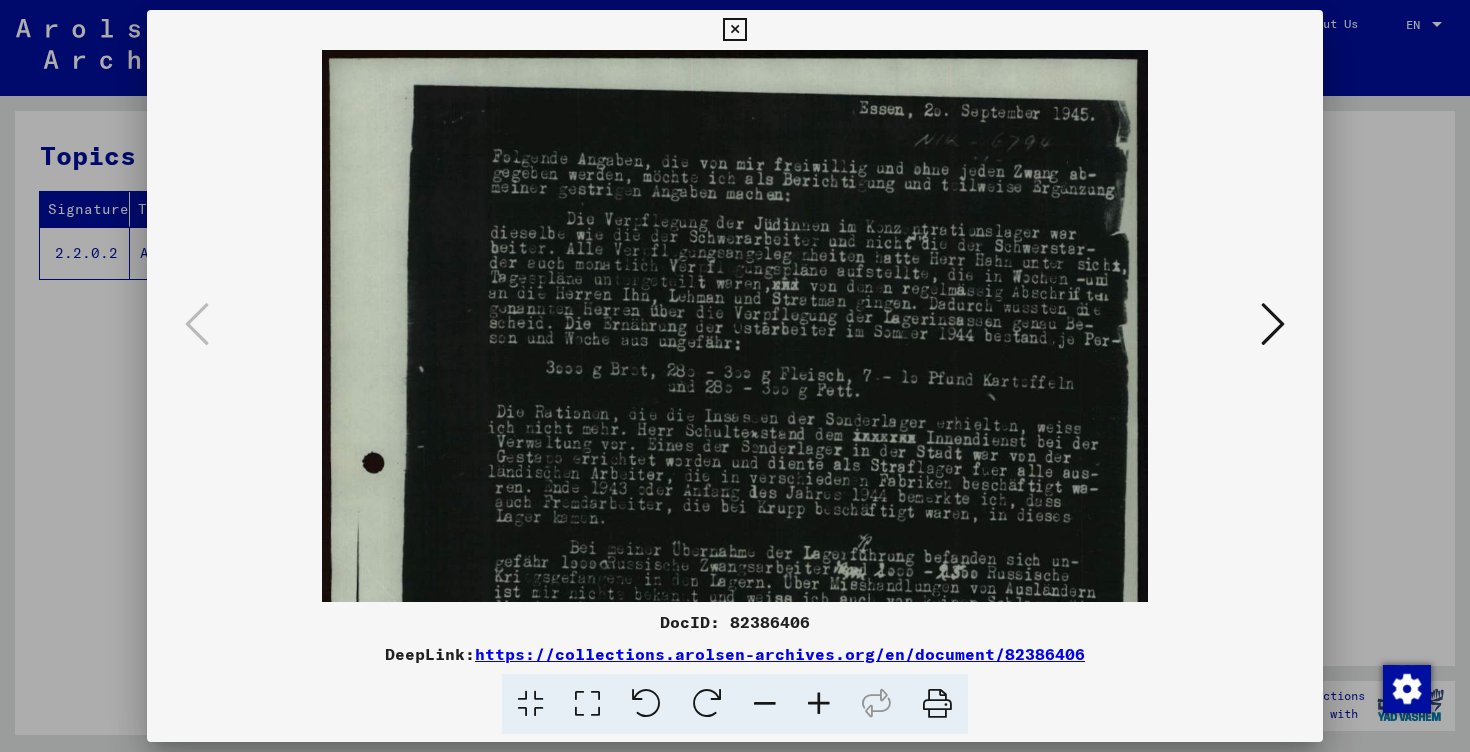 click at bounding box center [819, 704] 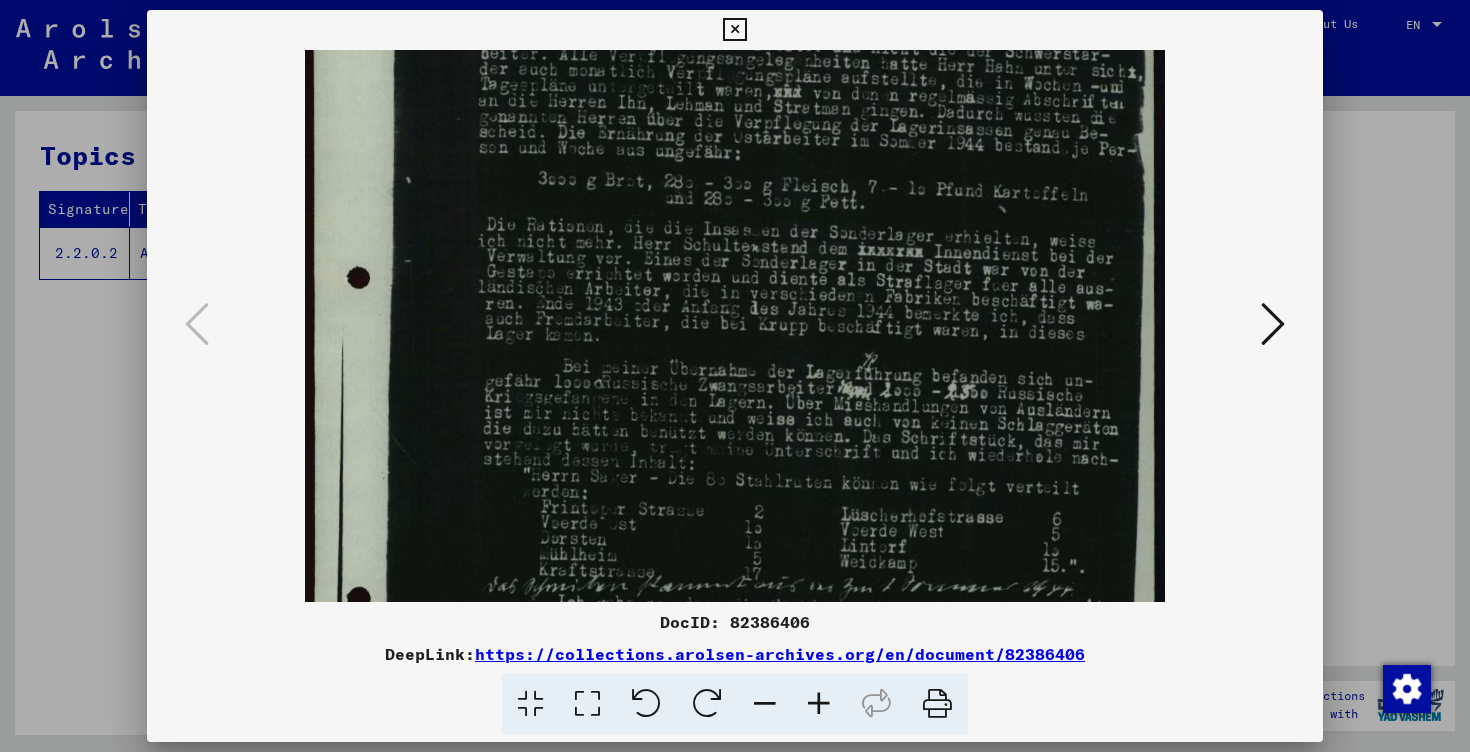 scroll, scrollTop: 234, scrollLeft: 0, axis: vertical 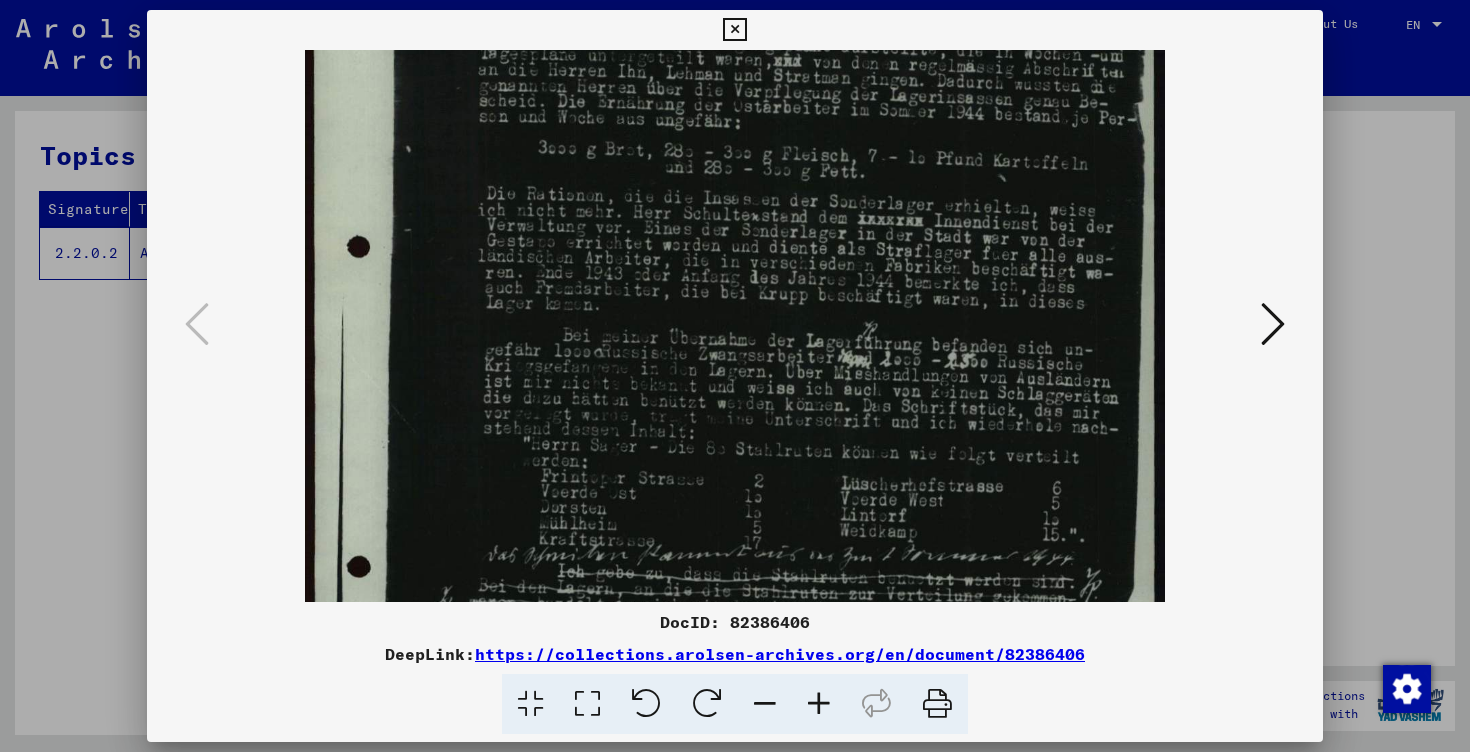 drag, startPoint x: 873, startPoint y: 531, endPoint x: 882, endPoint y: 297, distance: 234.17302 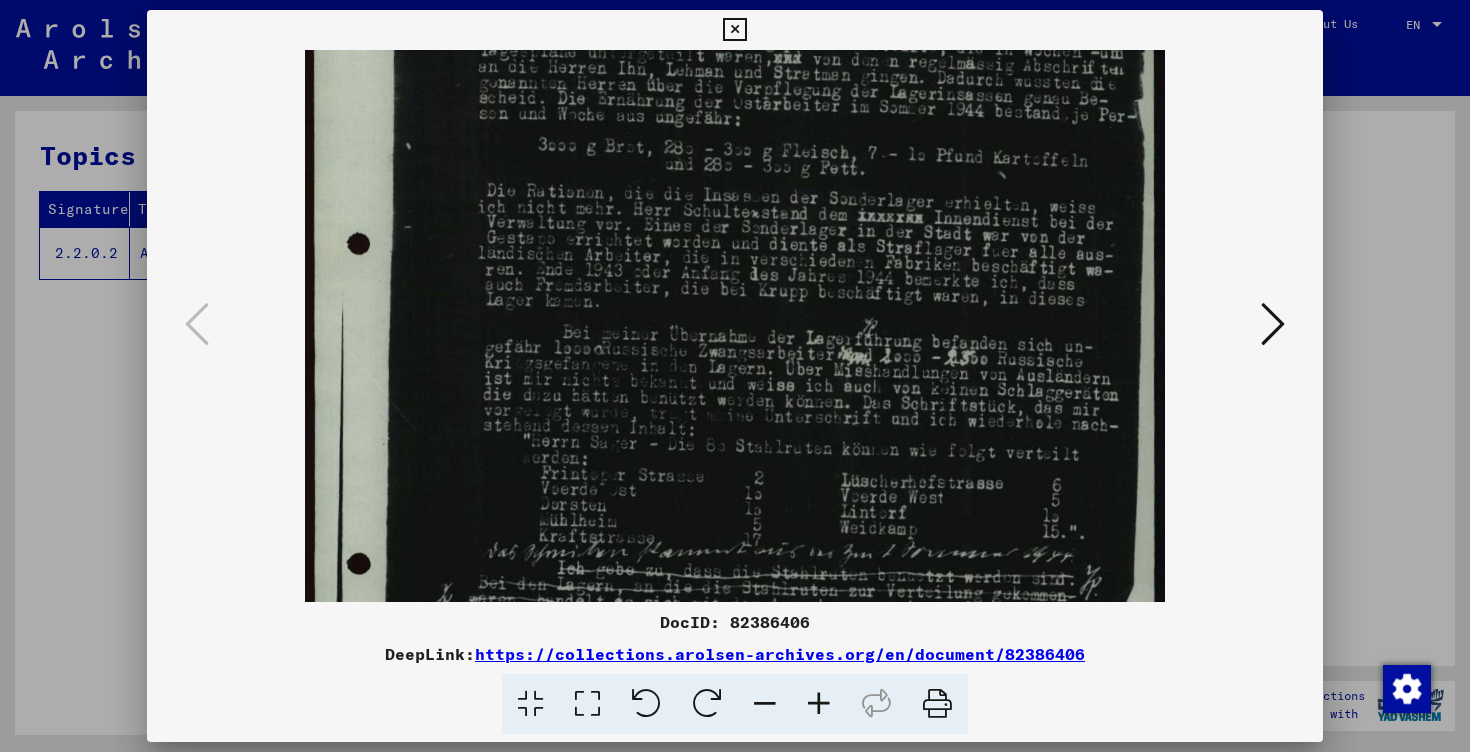 click at bounding box center [735, 414] 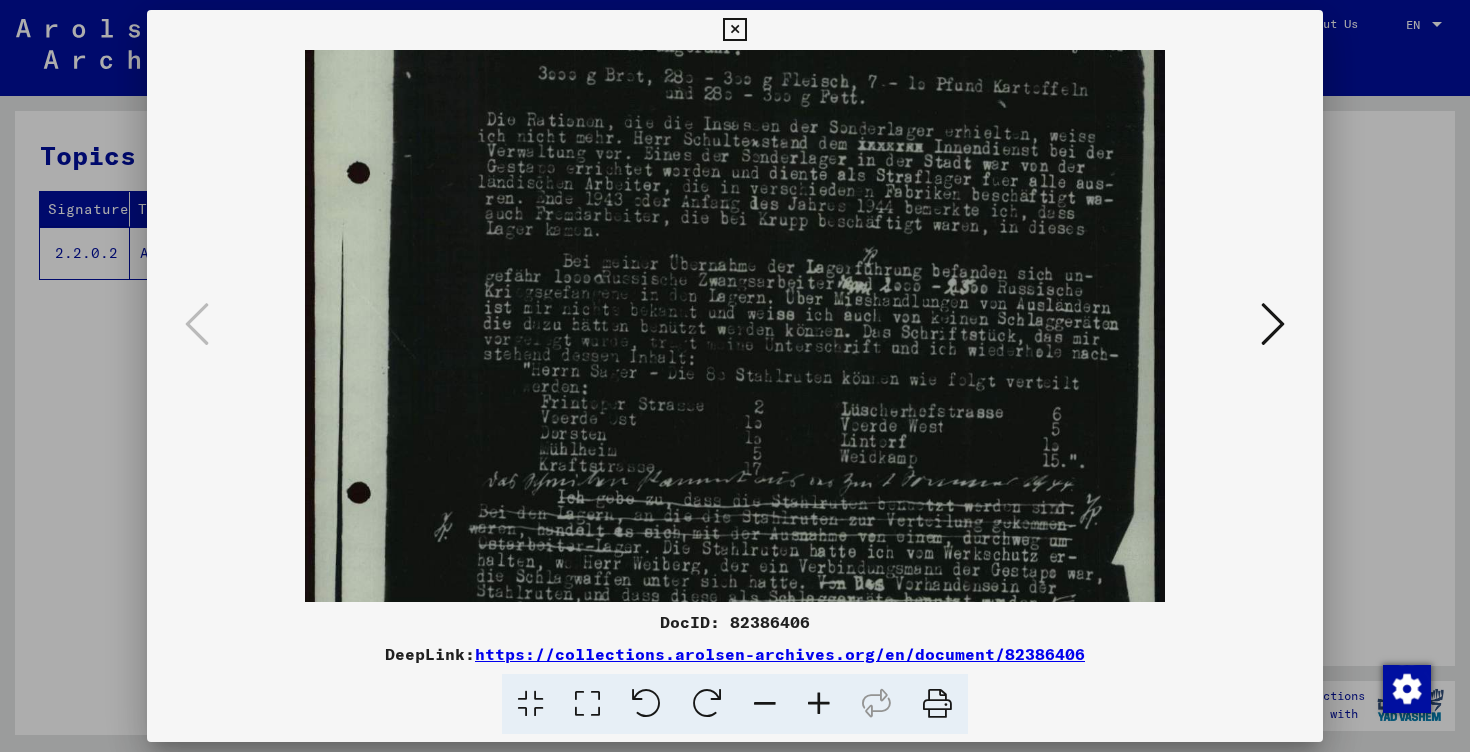 scroll, scrollTop: 307, scrollLeft: 0, axis: vertical 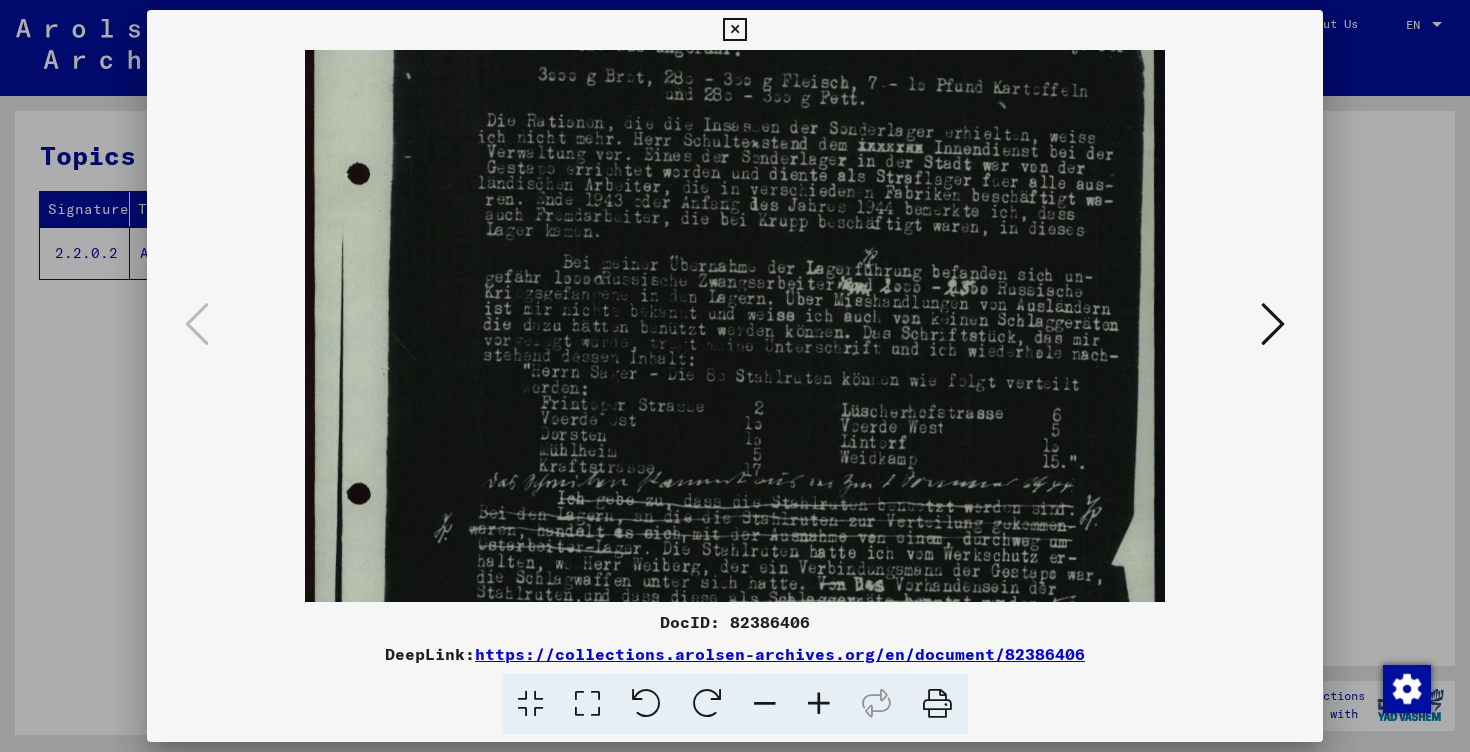 drag, startPoint x: 890, startPoint y: 508, endPoint x: 873, endPoint y: 438, distance: 72.03471 